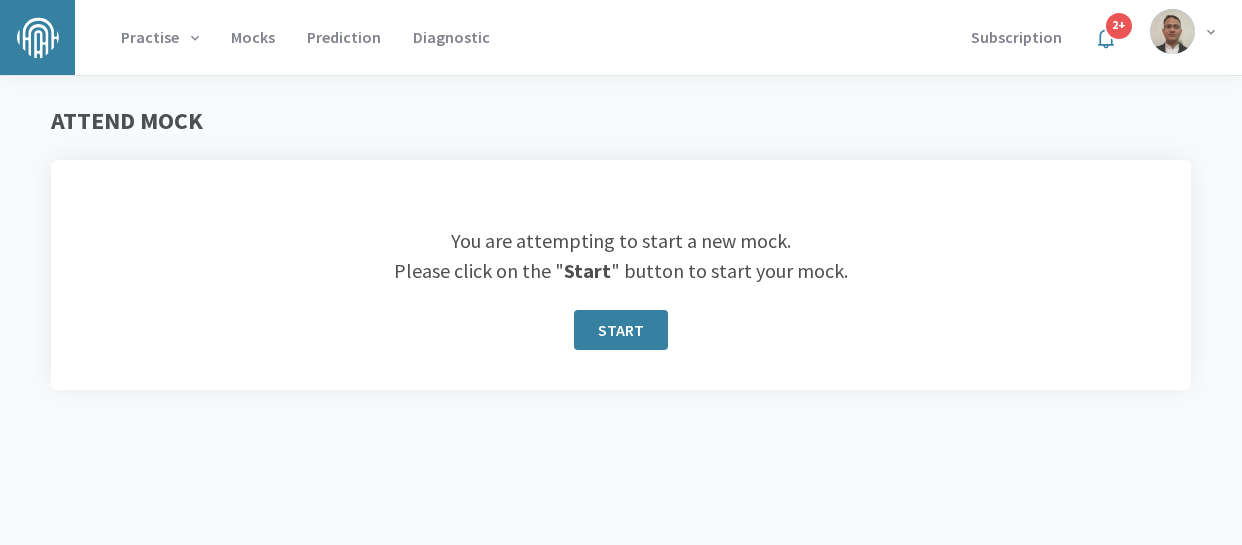scroll, scrollTop: 0, scrollLeft: 0, axis: both 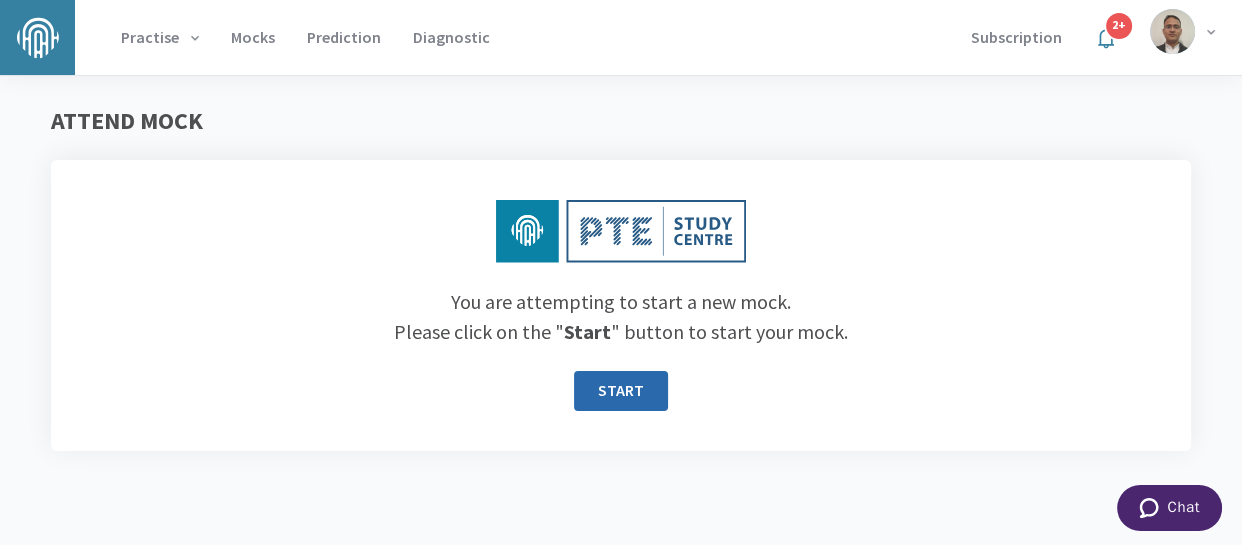 click on "START" at bounding box center [621, 391] 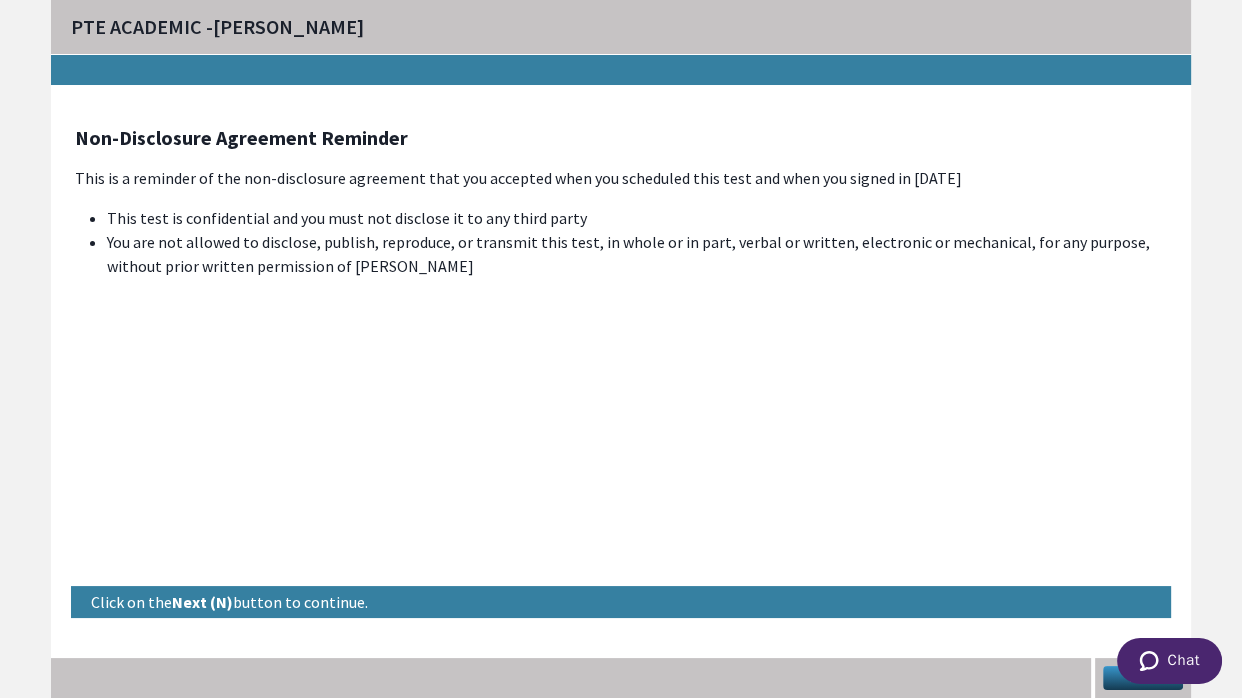 click on "Next" at bounding box center (1143, 678) 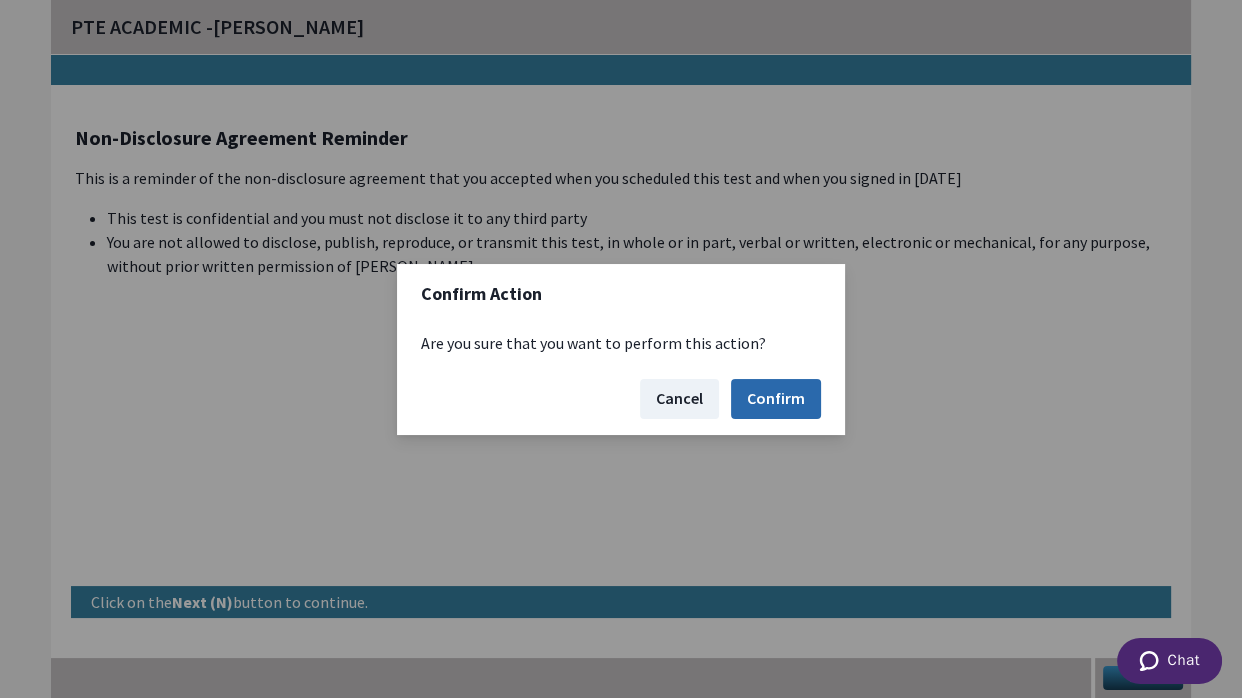click on "Confirm" at bounding box center [776, 399] 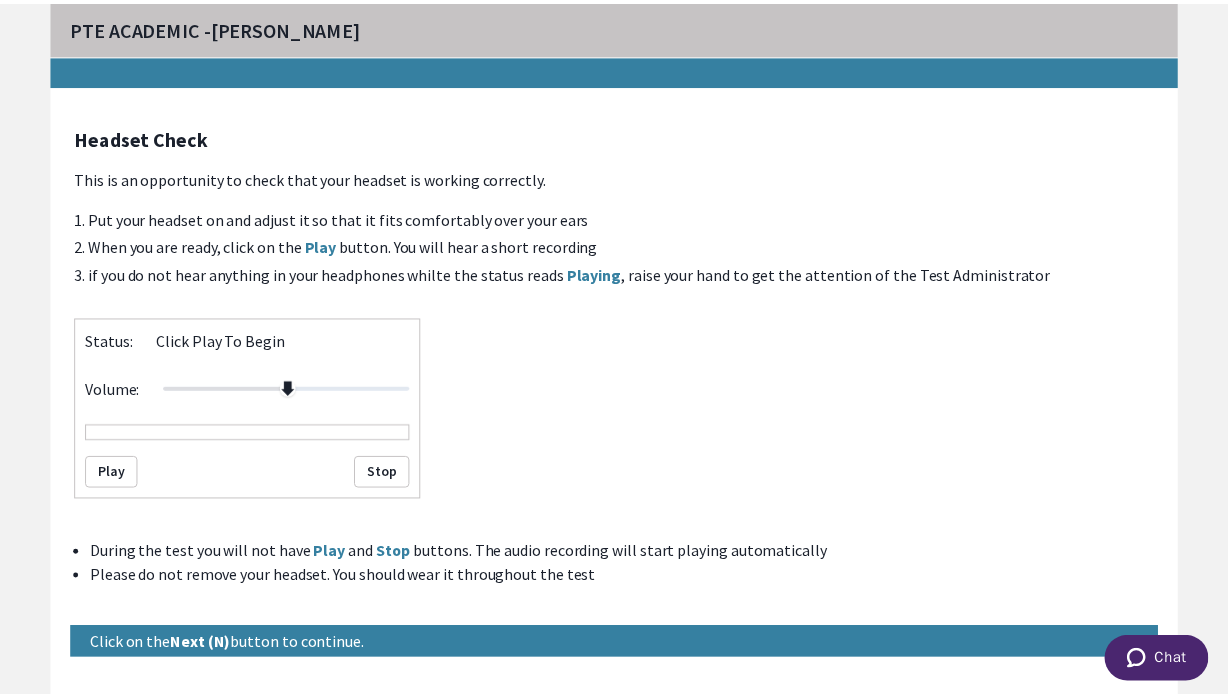 scroll, scrollTop: 40, scrollLeft: 0, axis: vertical 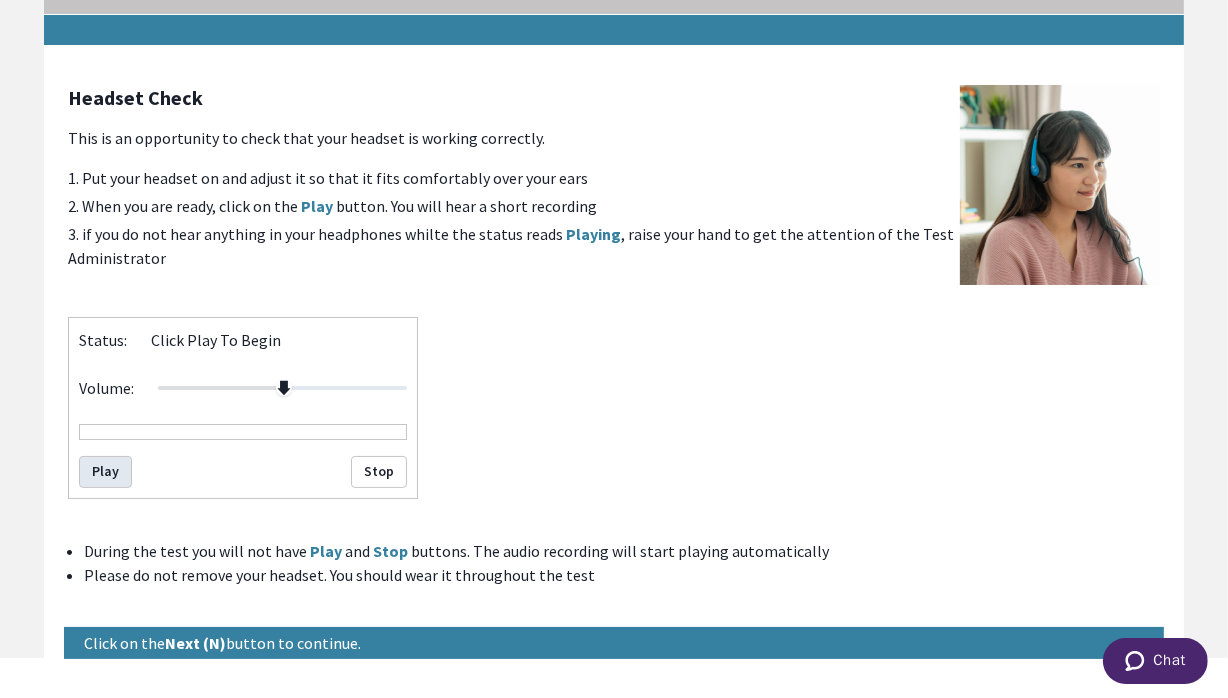 click on "Play" at bounding box center (105, 472) 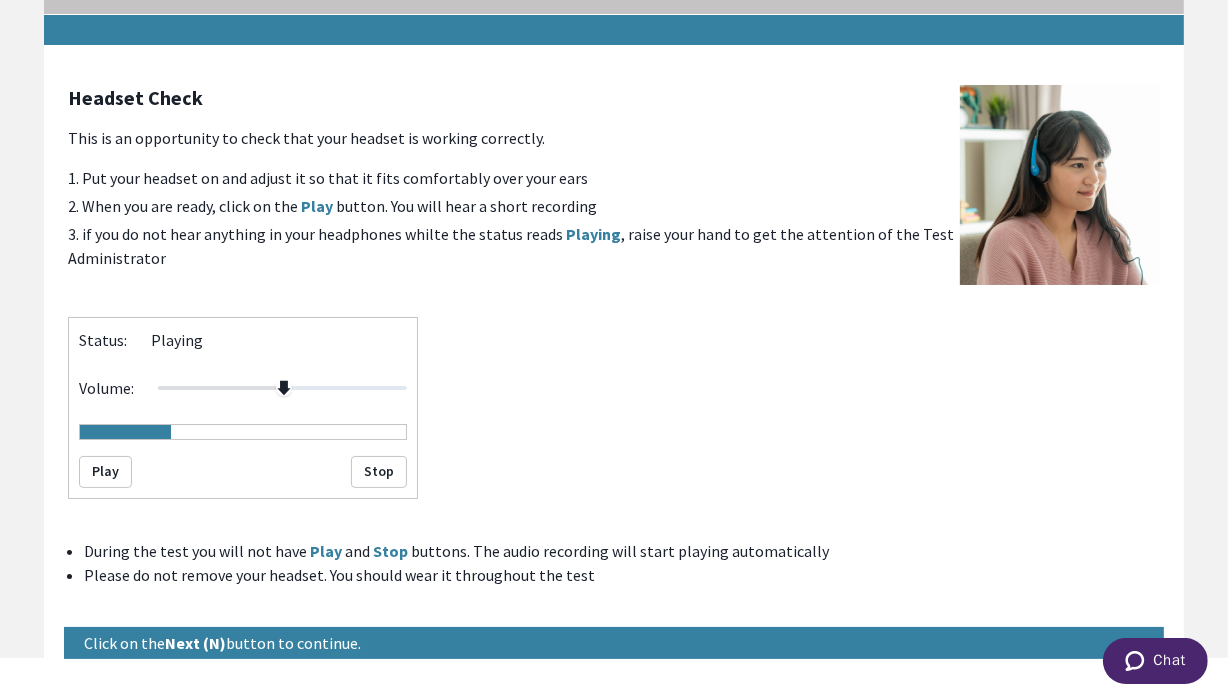 scroll, scrollTop: 80, scrollLeft: 0, axis: vertical 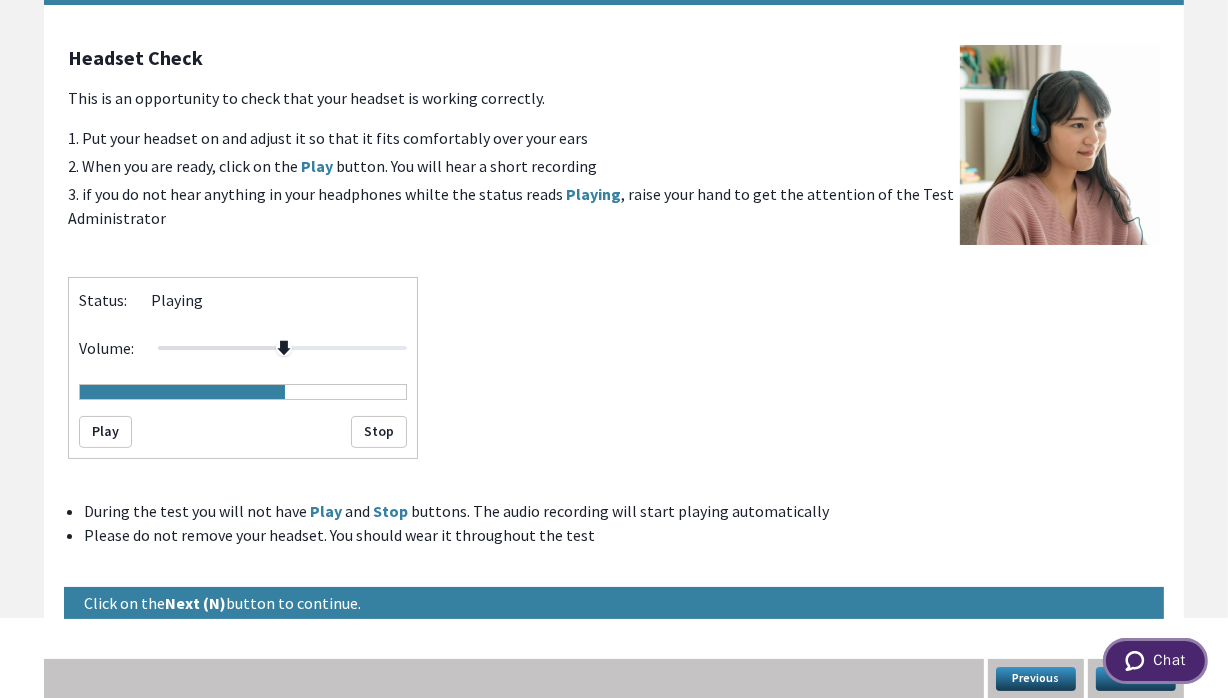 click on "Chat" at bounding box center (1154, 660) 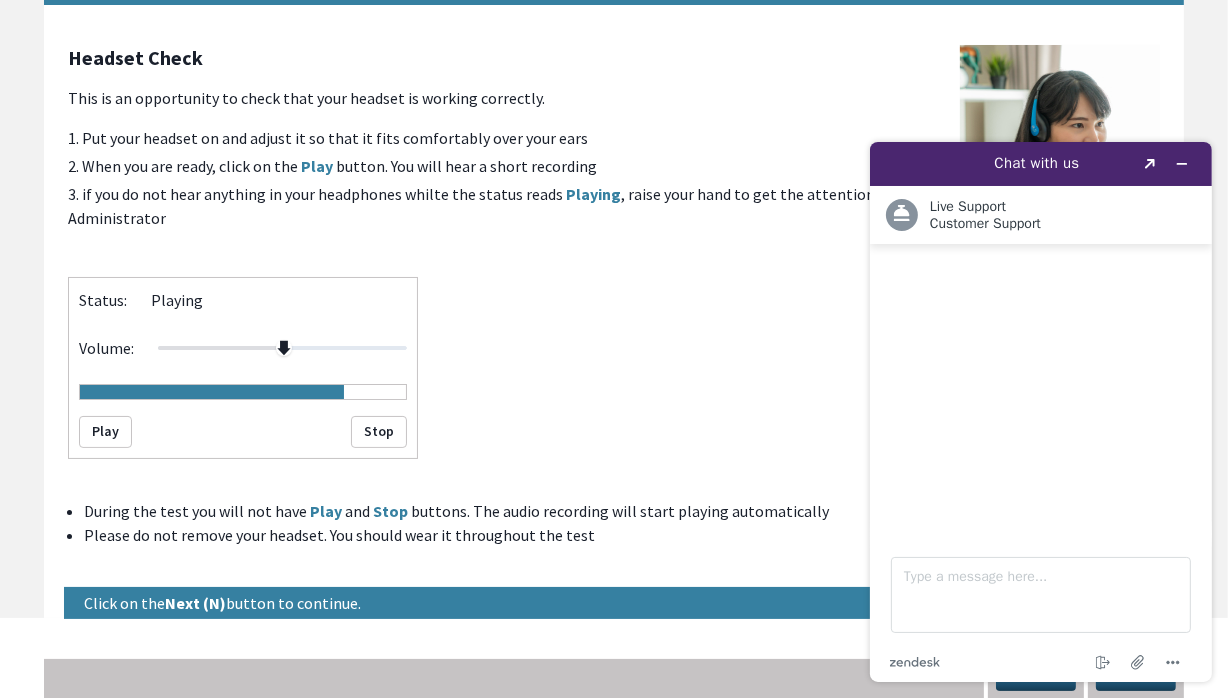 scroll, scrollTop: 0, scrollLeft: 0, axis: both 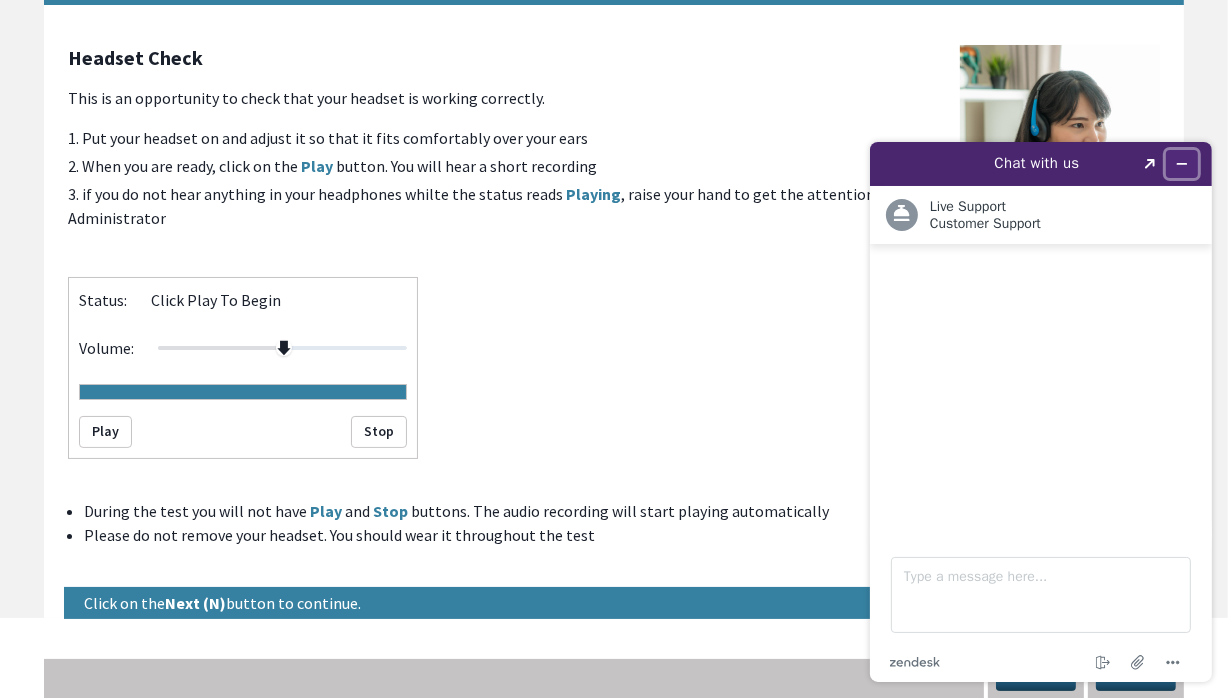 click 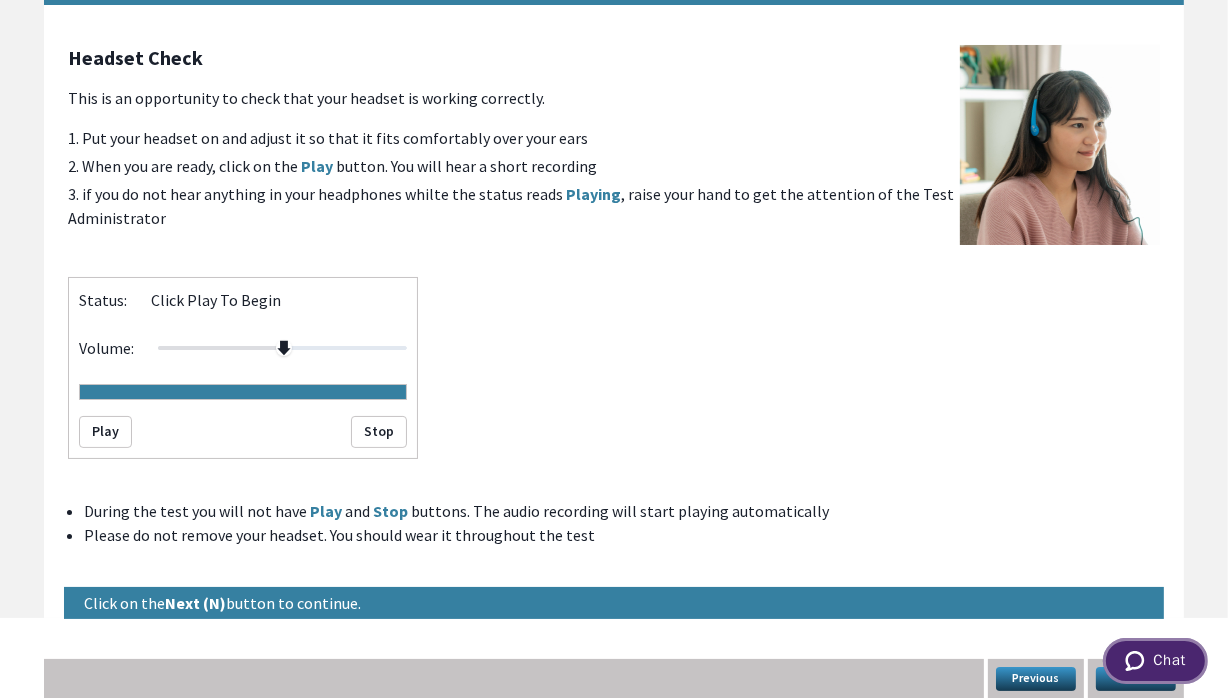 drag, startPoint x: 1156, startPoint y: 647, endPoint x: 1102, endPoint y: 649, distance: 54.037025 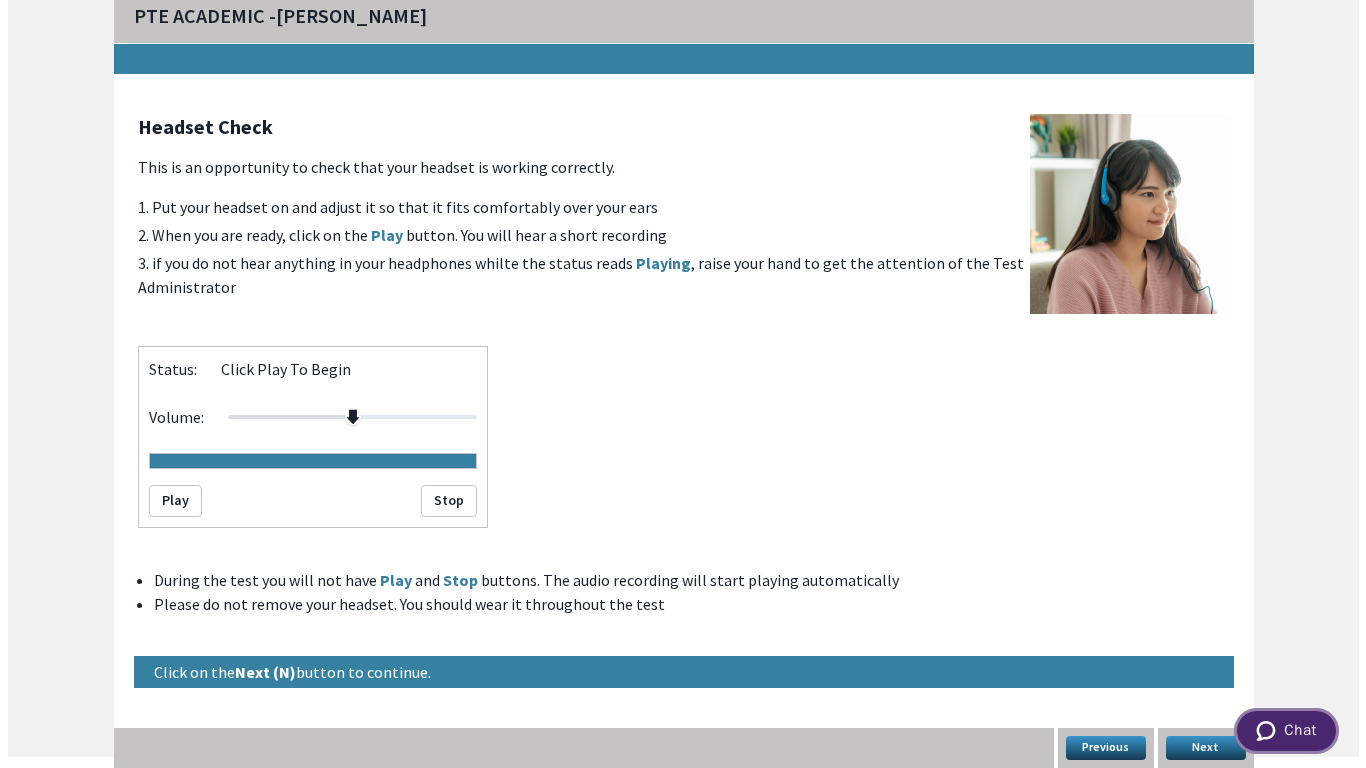 scroll, scrollTop: 0, scrollLeft: 0, axis: both 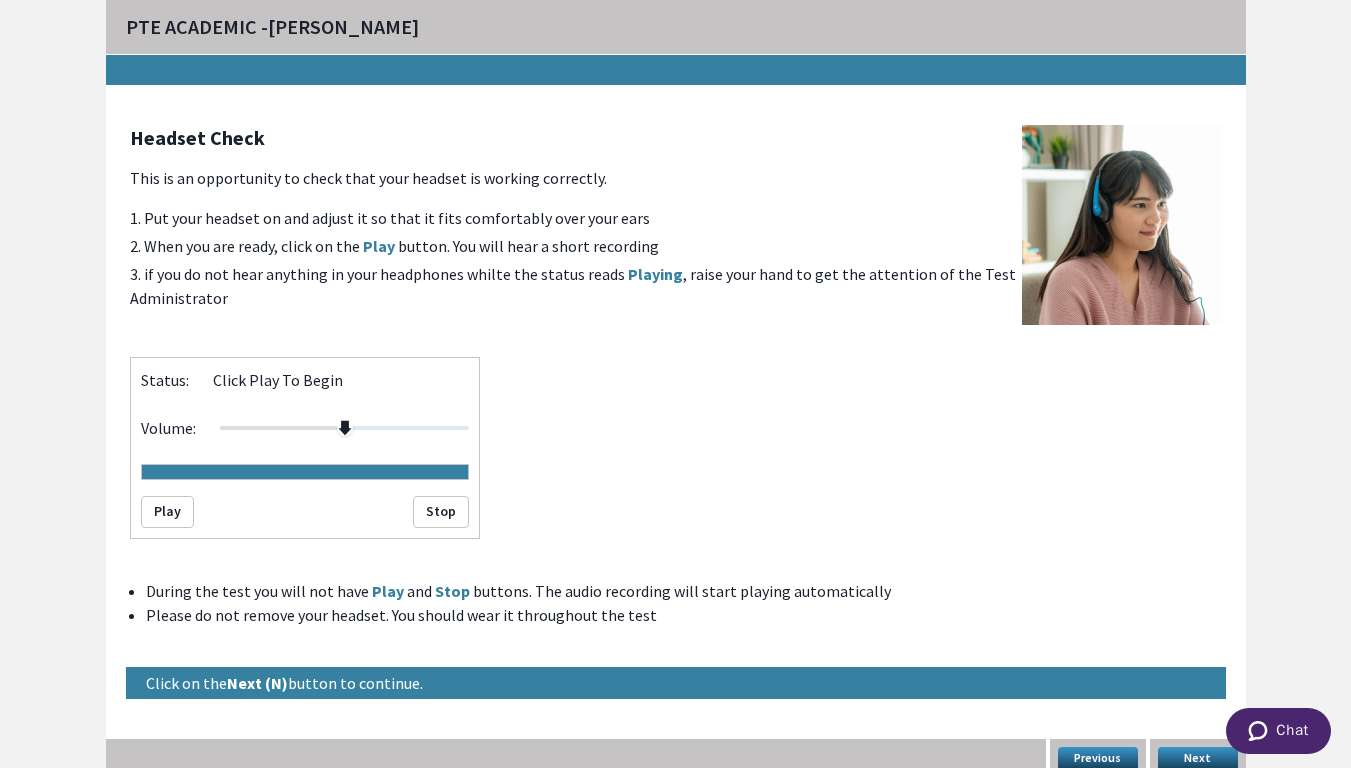click on "Next" at bounding box center (1198, 759) 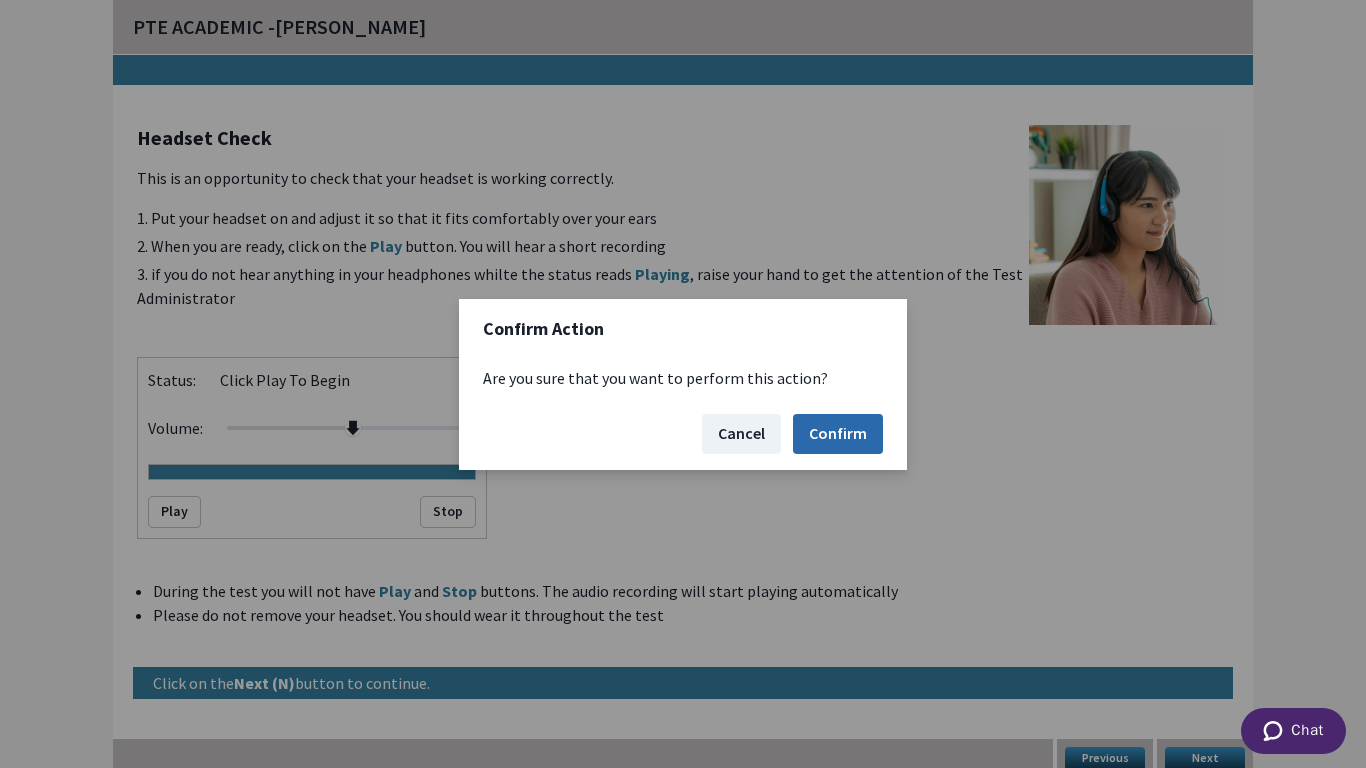 click on "Confirm" at bounding box center (838, 434) 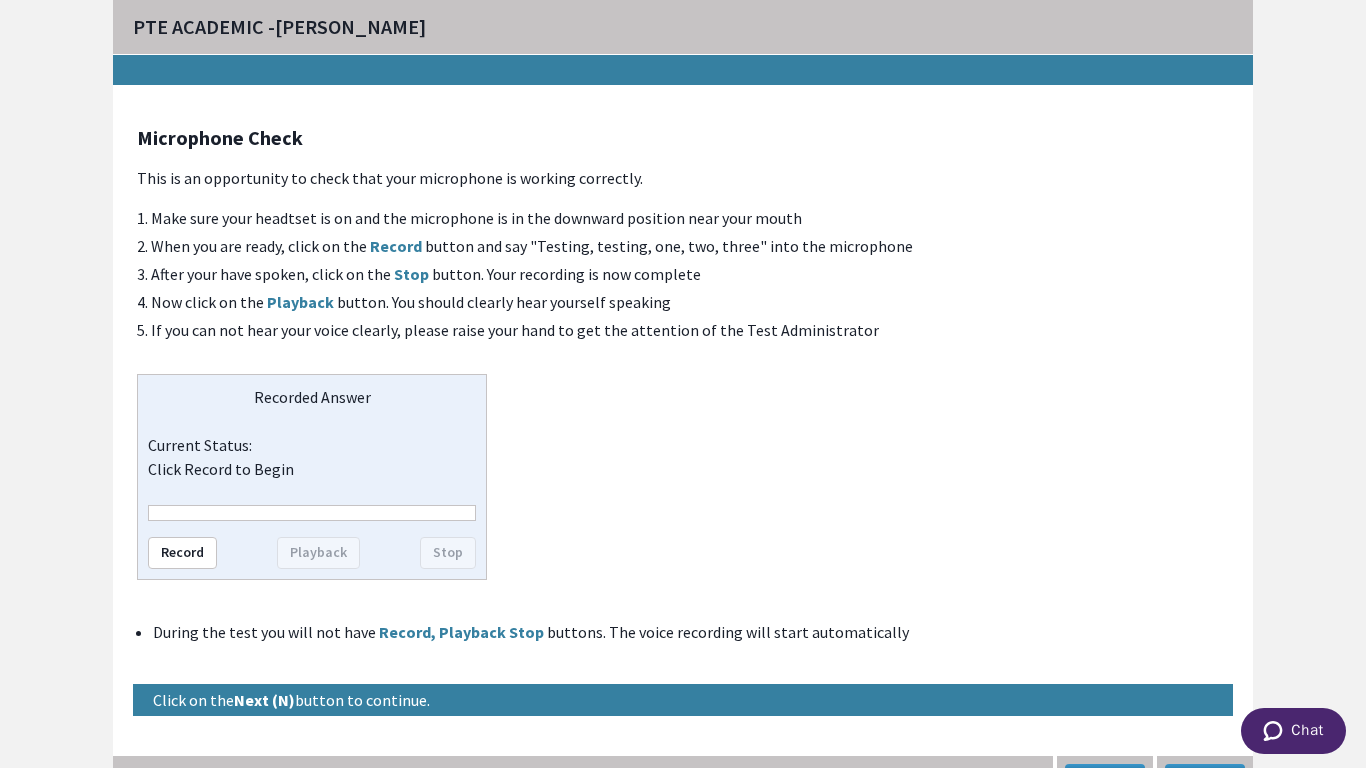 scroll, scrollTop: 20, scrollLeft: 0, axis: vertical 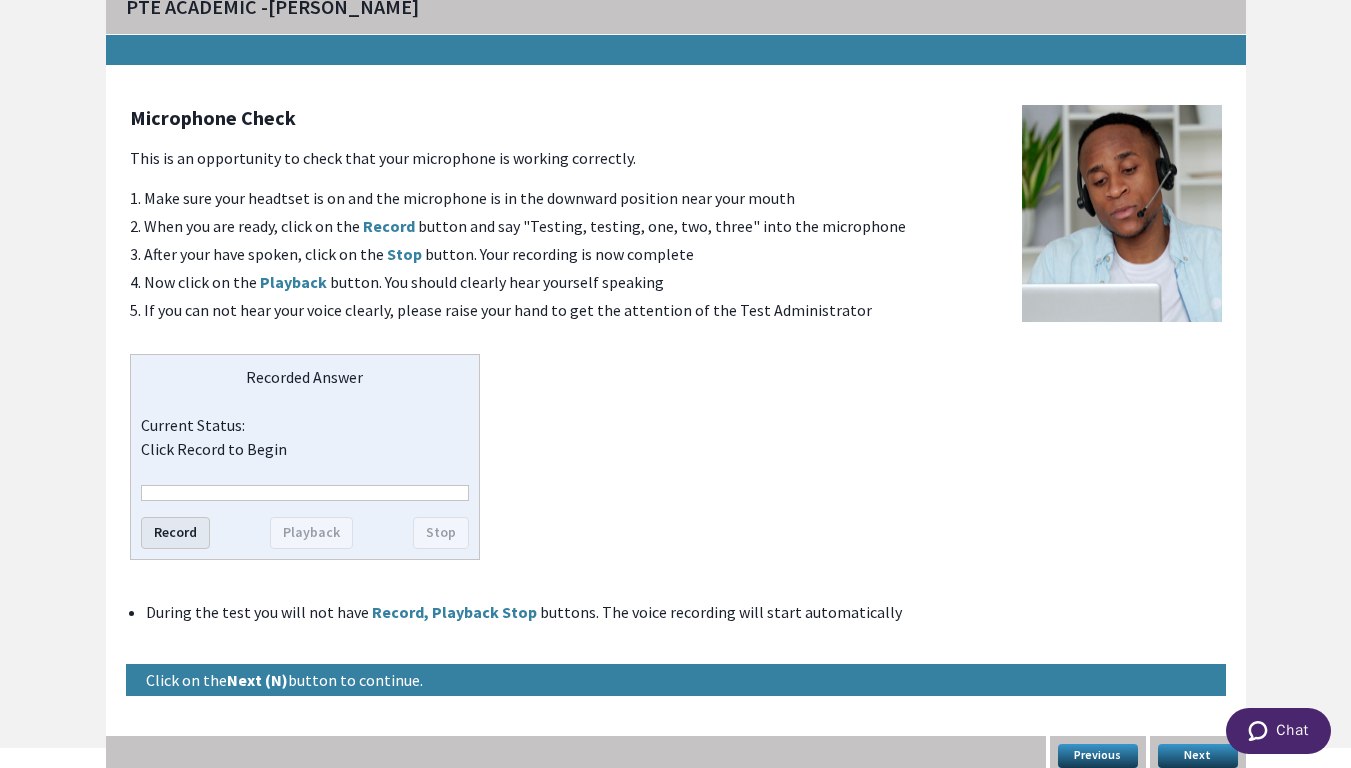 click on "Record" at bounding box center (175, 533) 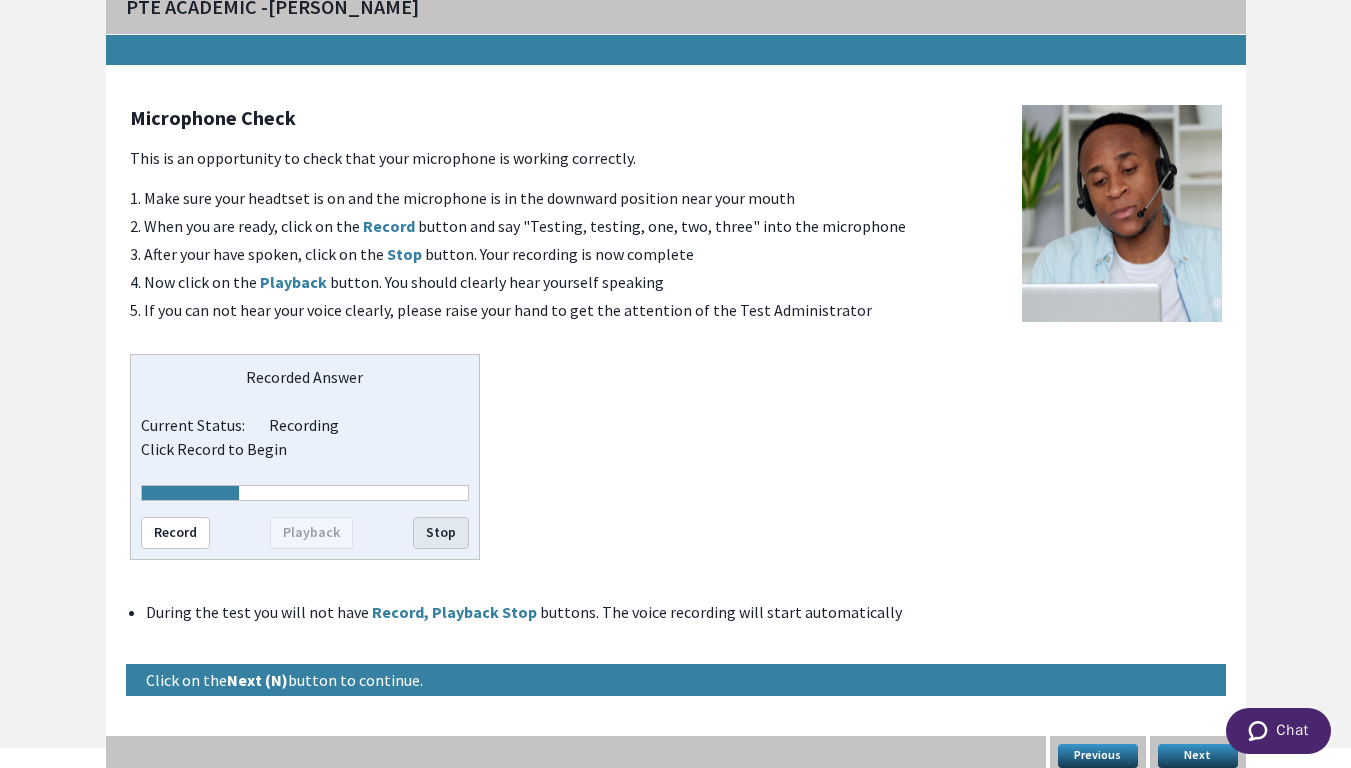 click on "Stop" at bounding box center (441, 533) 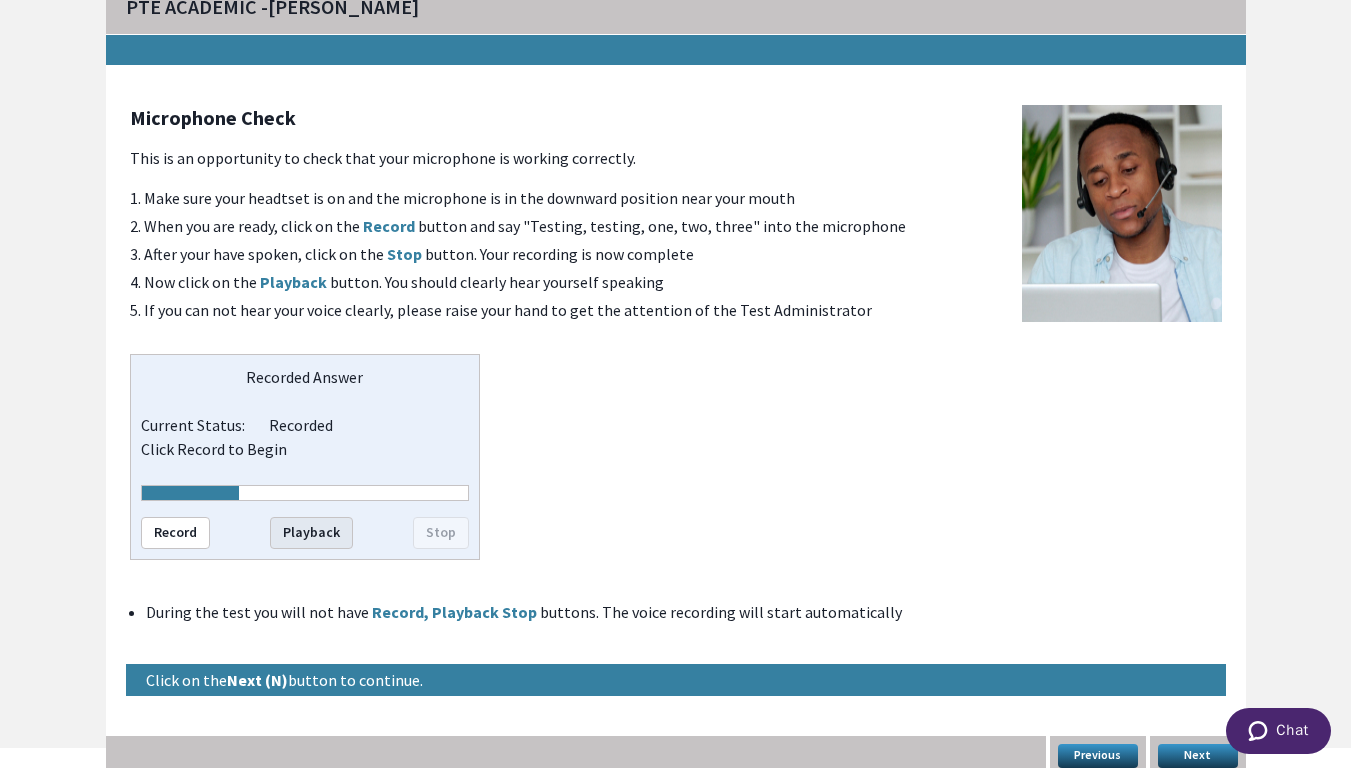 click on "Playback" at bounding box center (311, 533) 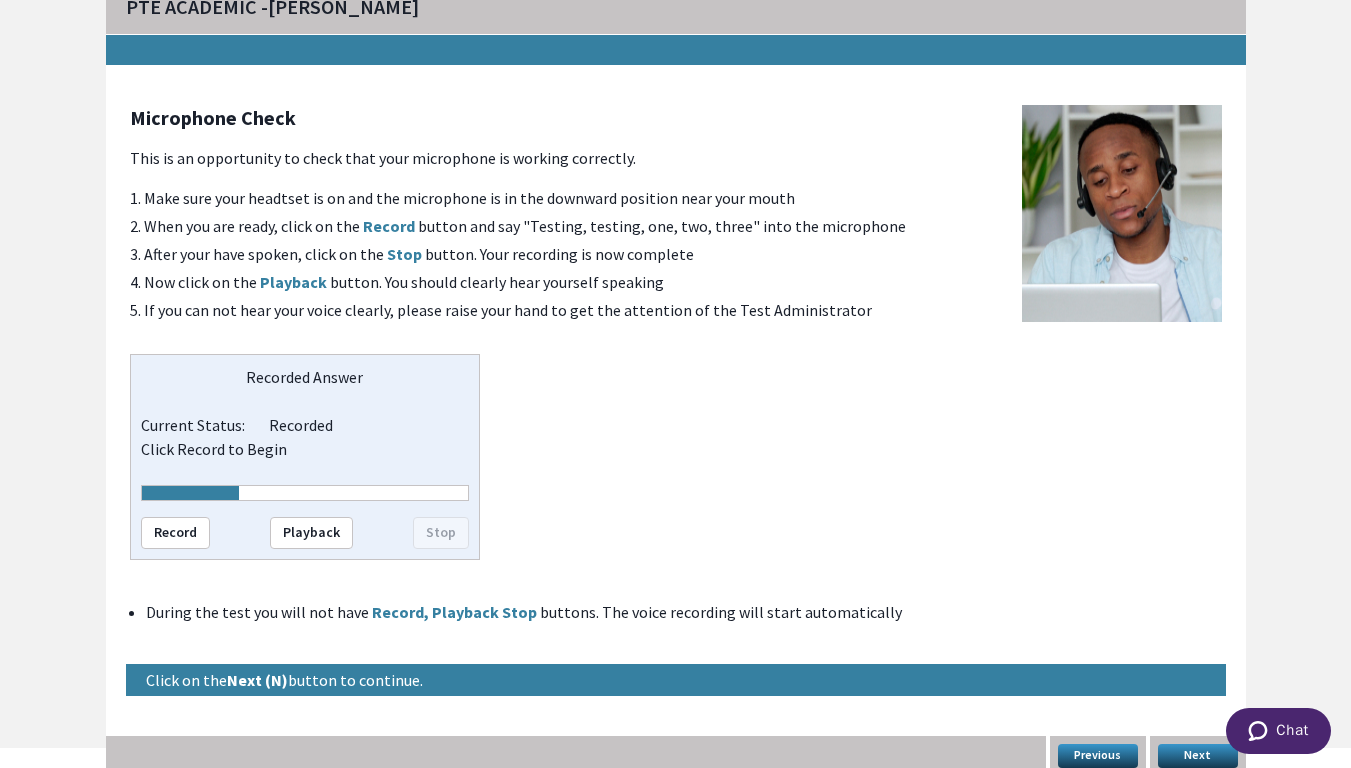 click on "Next" at bounding box center [1198, 756] 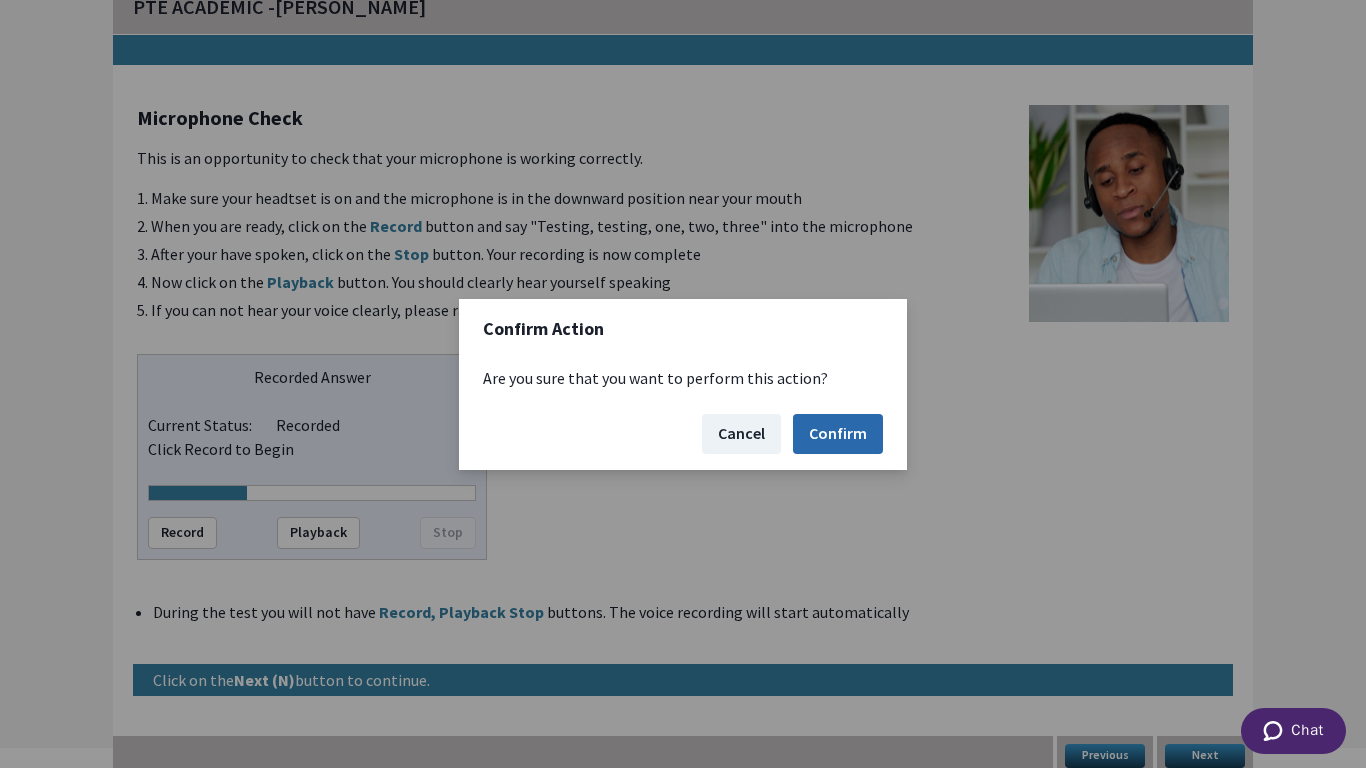 click on "Confirm" at bounding box center (838, 434) 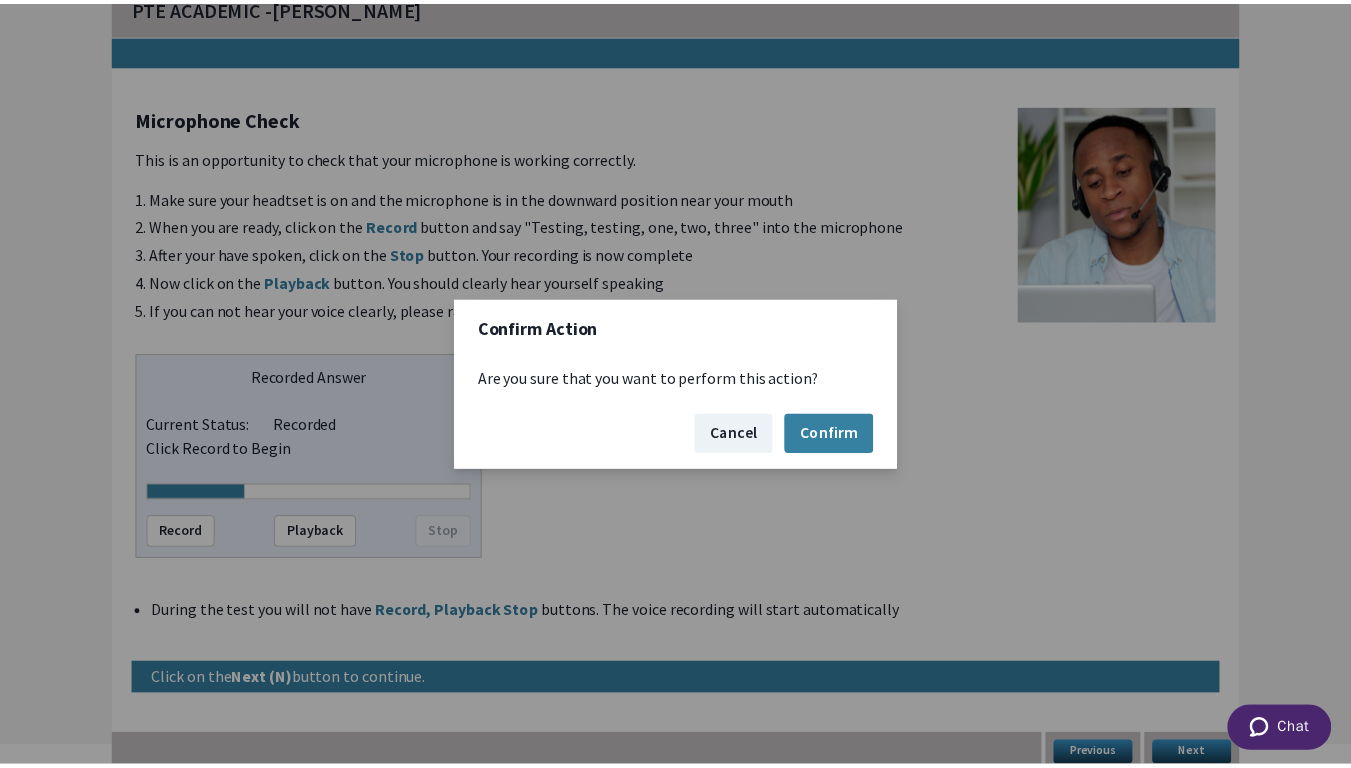scroll, scrollTop: 0, scrollLeft: 0, axis: both 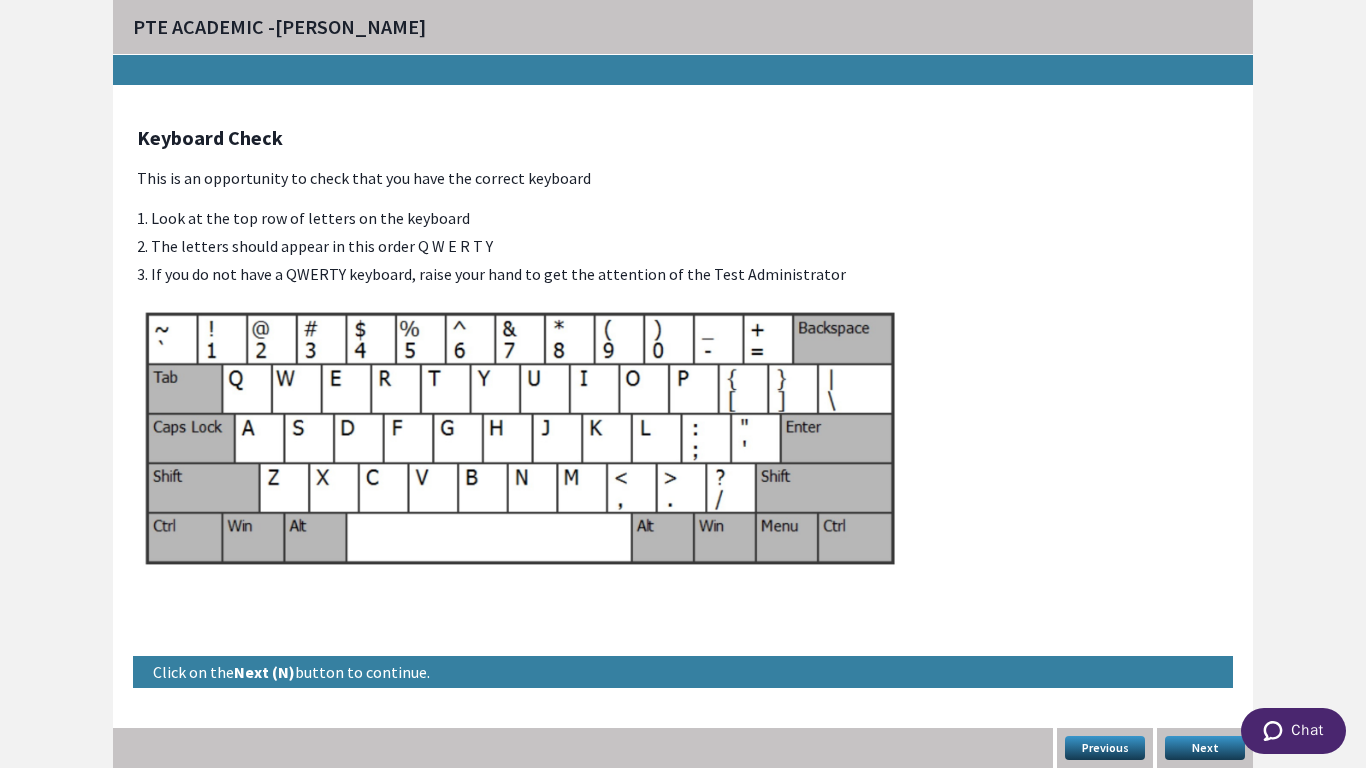 click on "Next" at bounding box center (1205, 748) 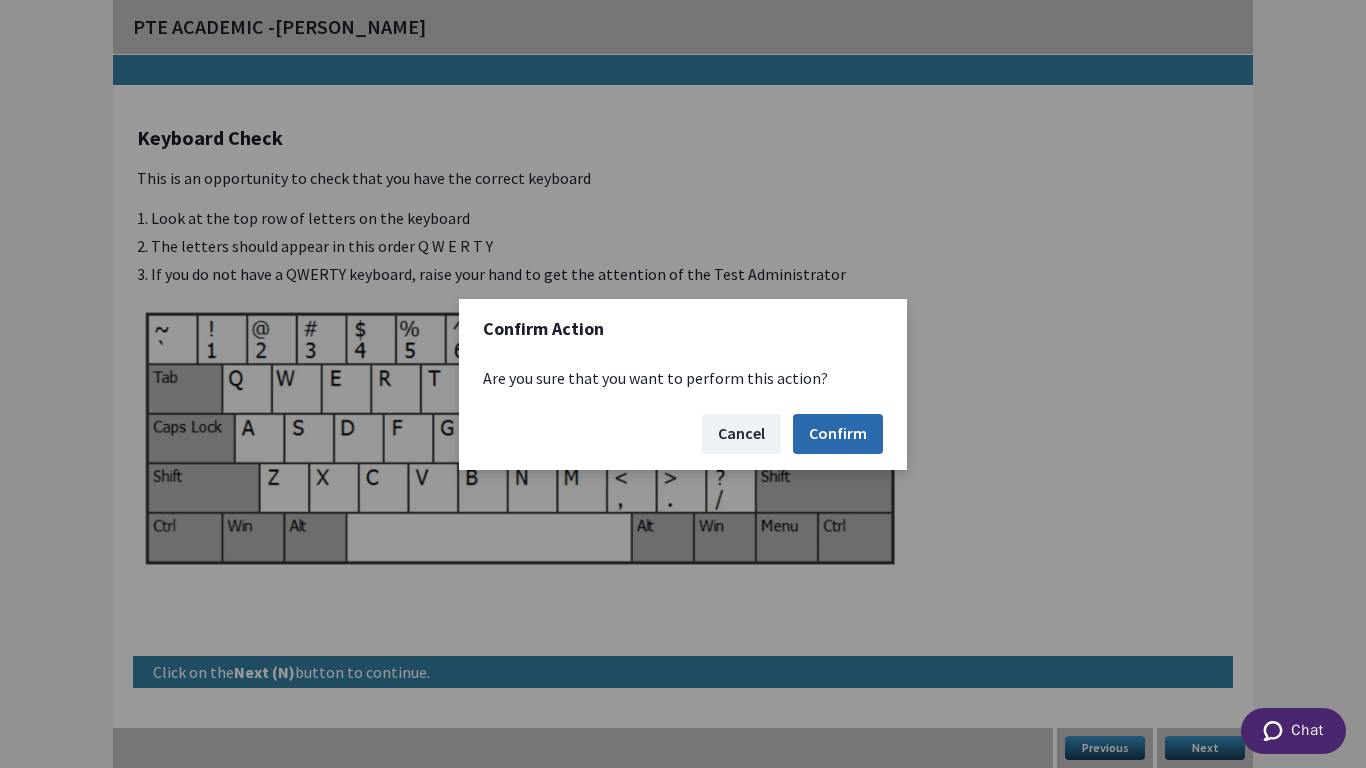 click on "Confirm" at bounding box center (838, 434) 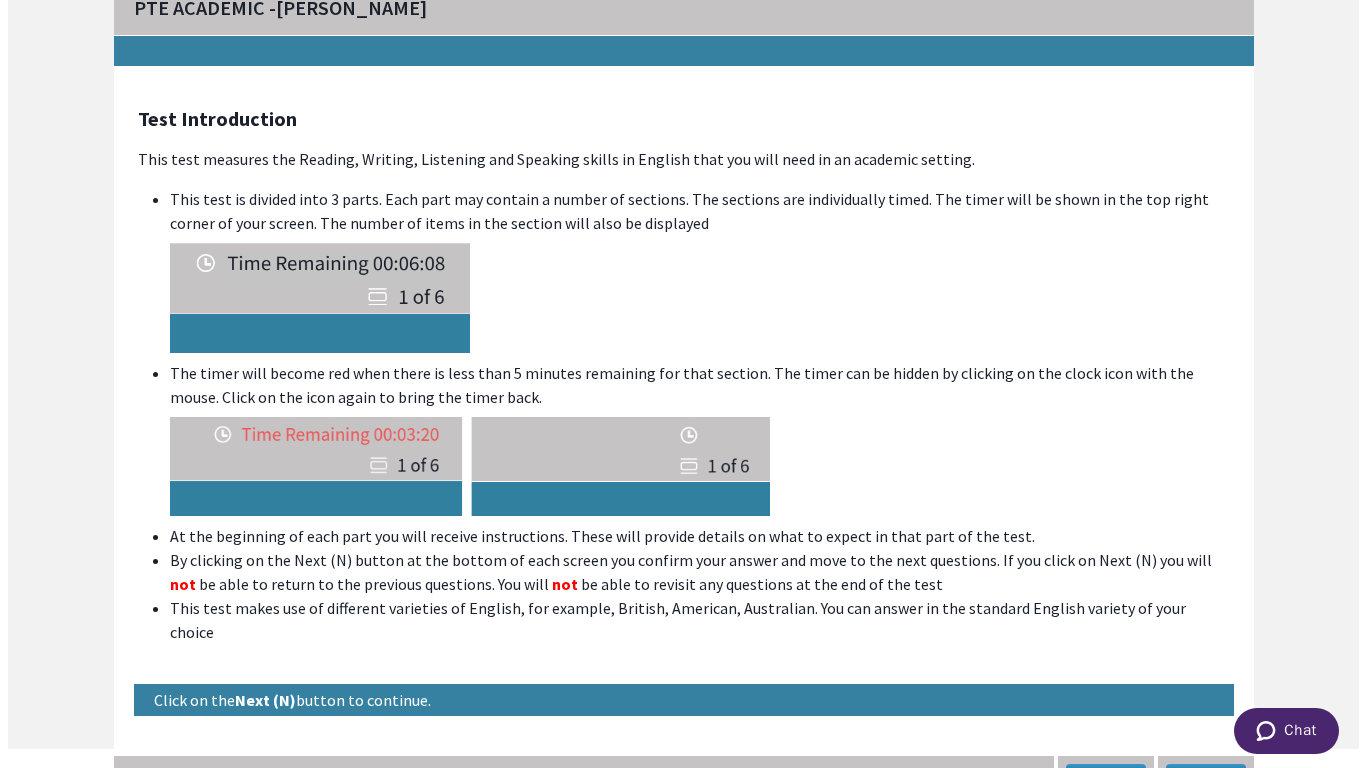 scroll, scrollTop: 23, scrollLeft: 0, axis: vertical 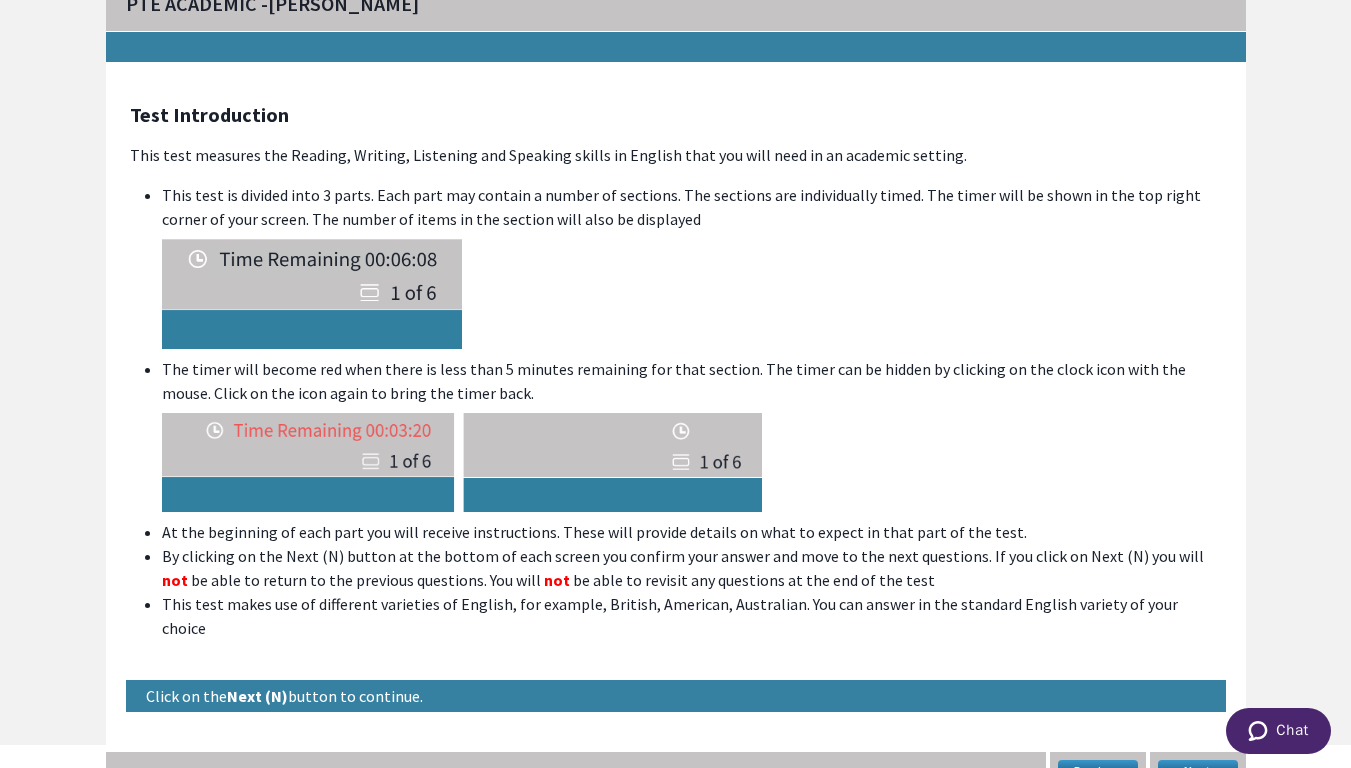 click on "Next" at bounding box center (1198, 772) 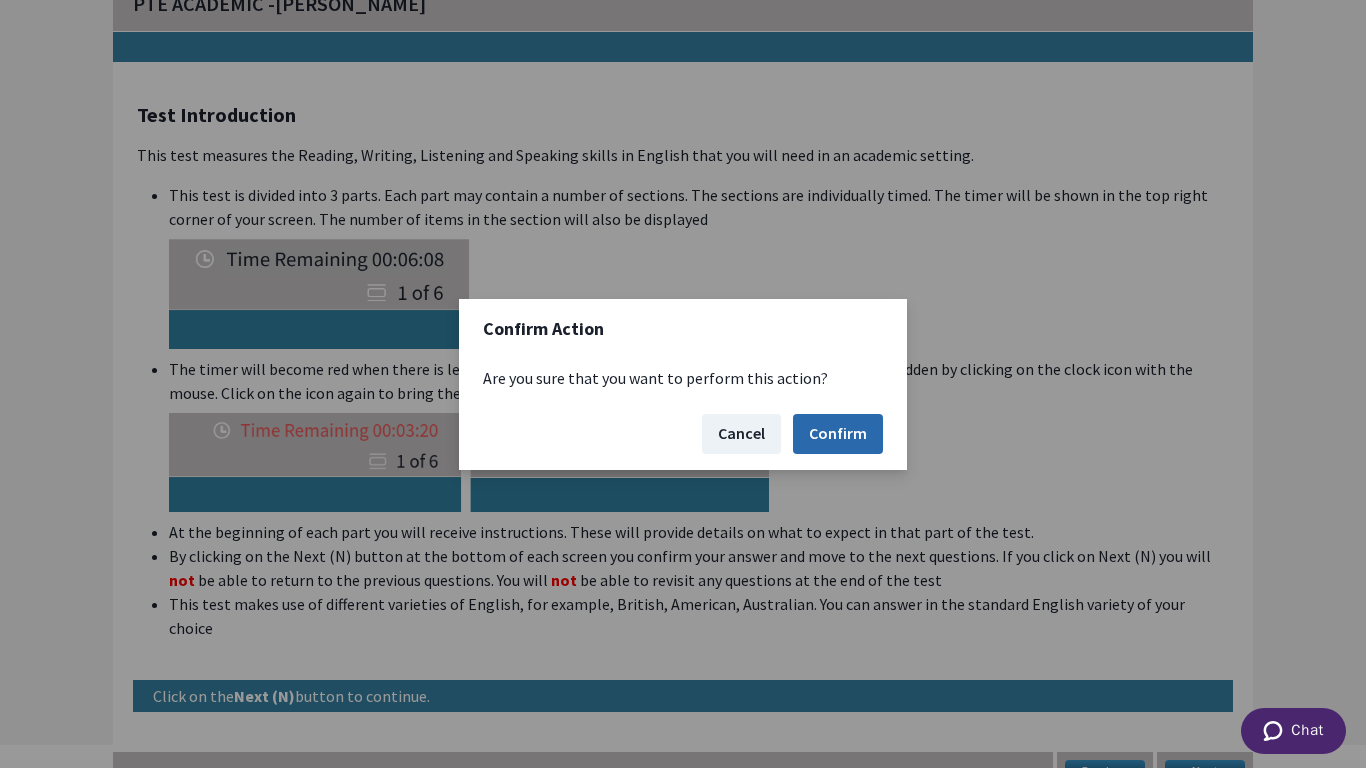 click on "Confirm" at bounding box center (838, 434) 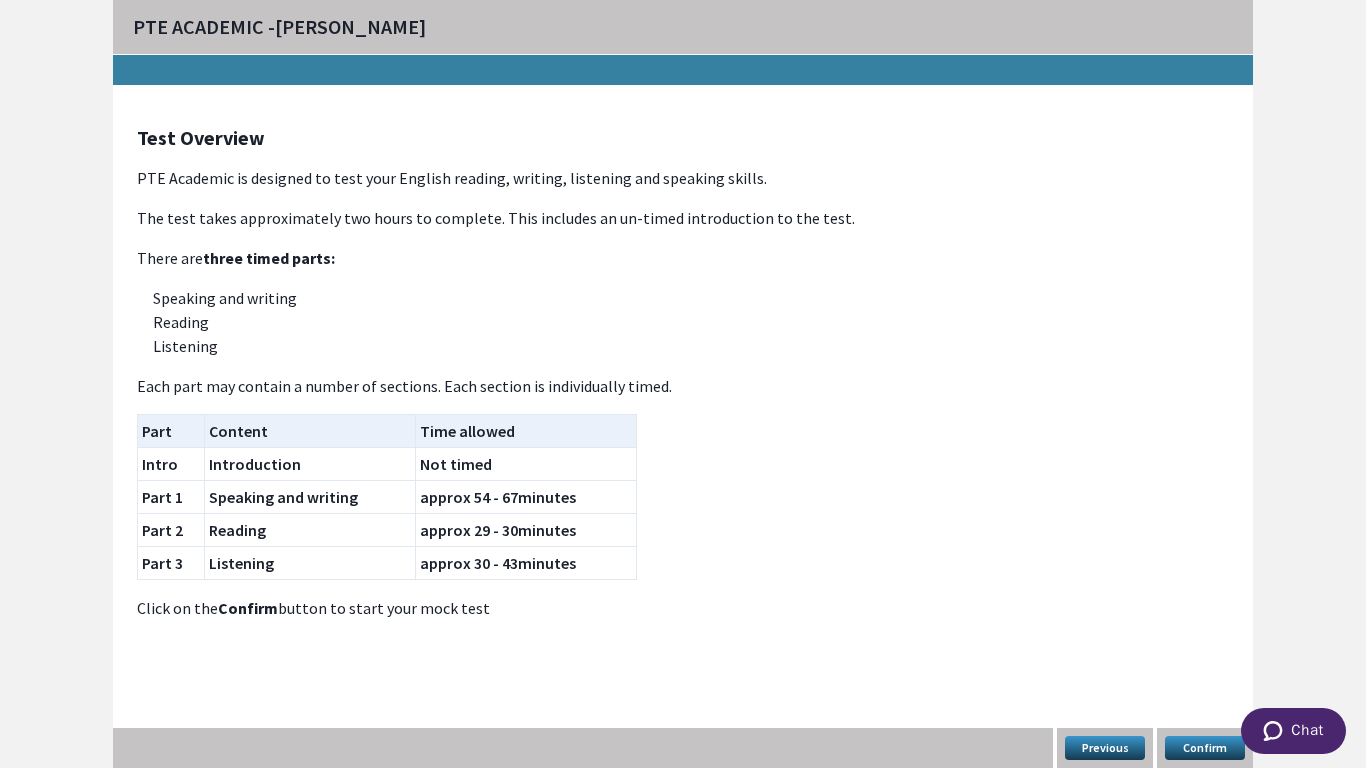 scroll, scrollTop: 0, scrollLeft: 0, axis: both 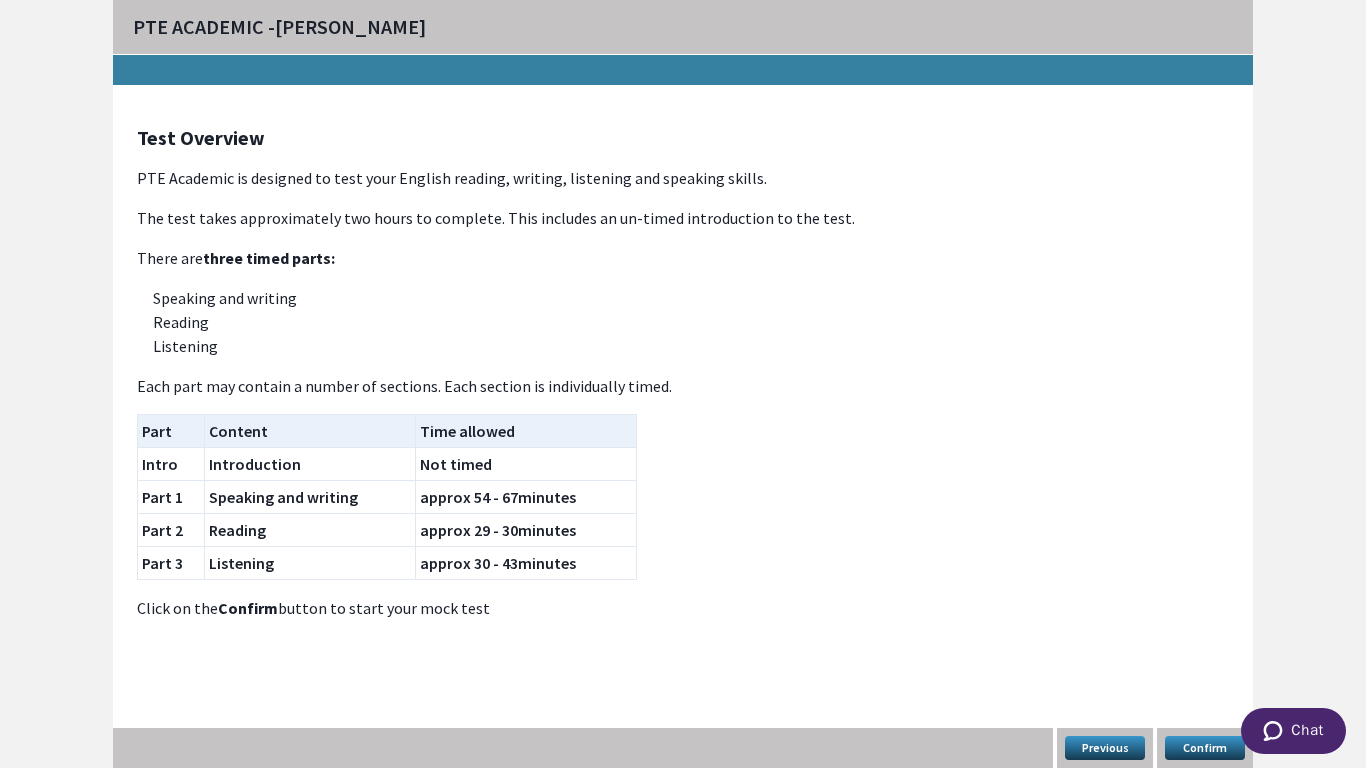 click on "Confirm" at bounding box center [1205, 748] 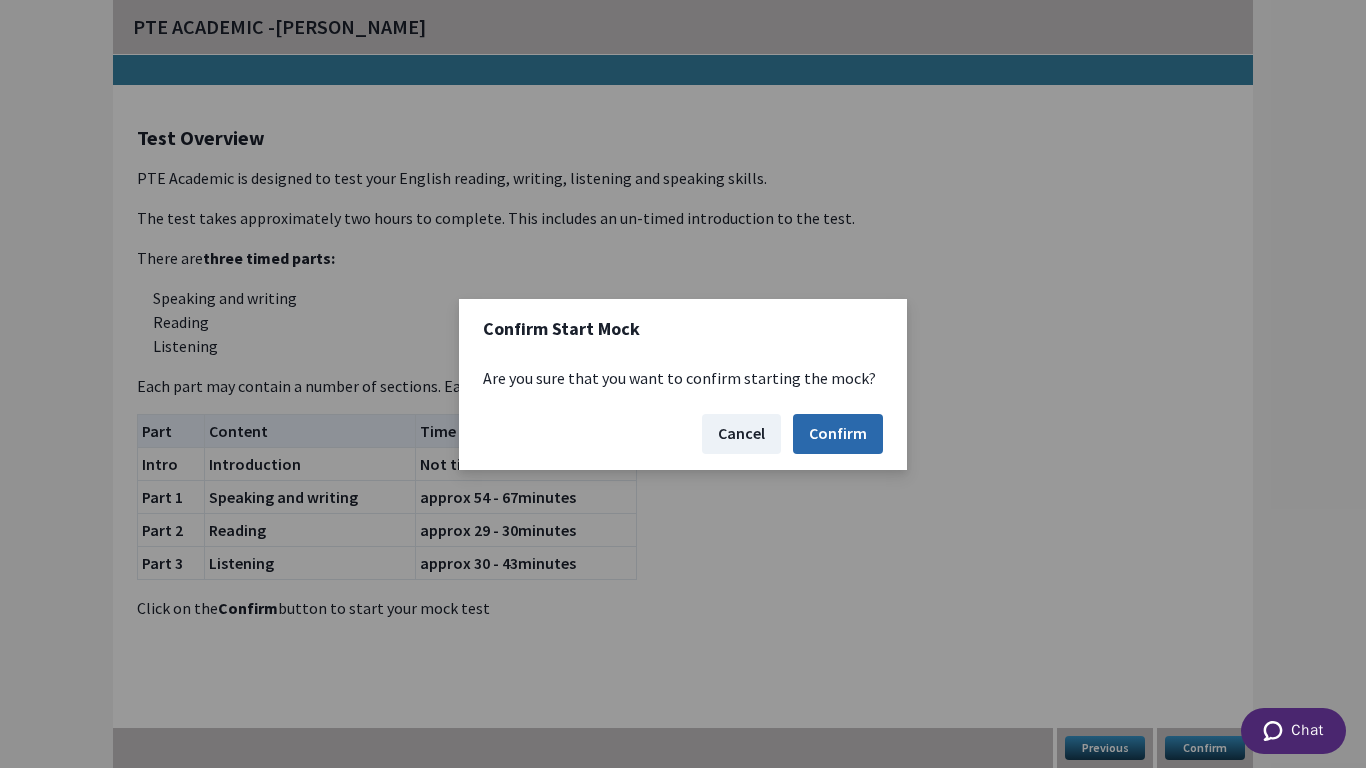 click on "Confirm" at bounding box center [838, 434] 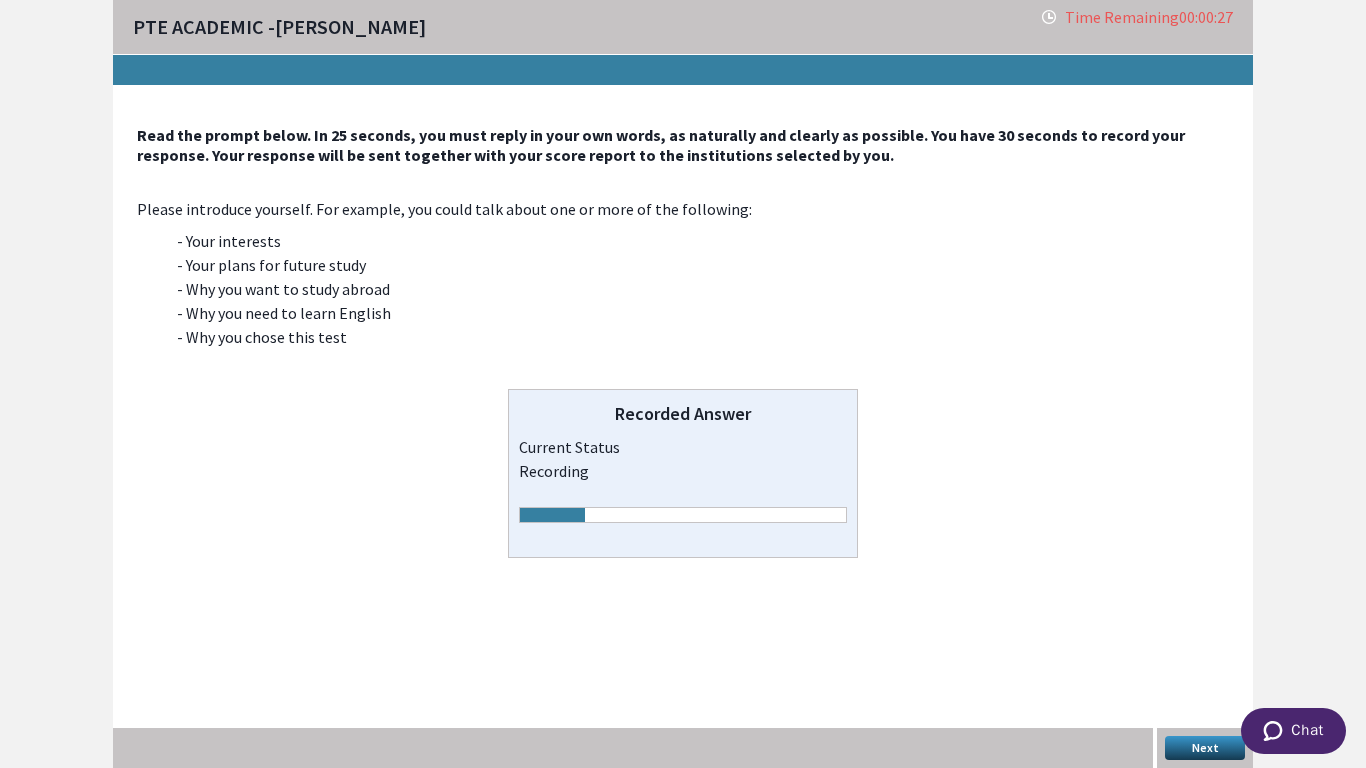 click on "Next" at bounding box center [1205, 748] 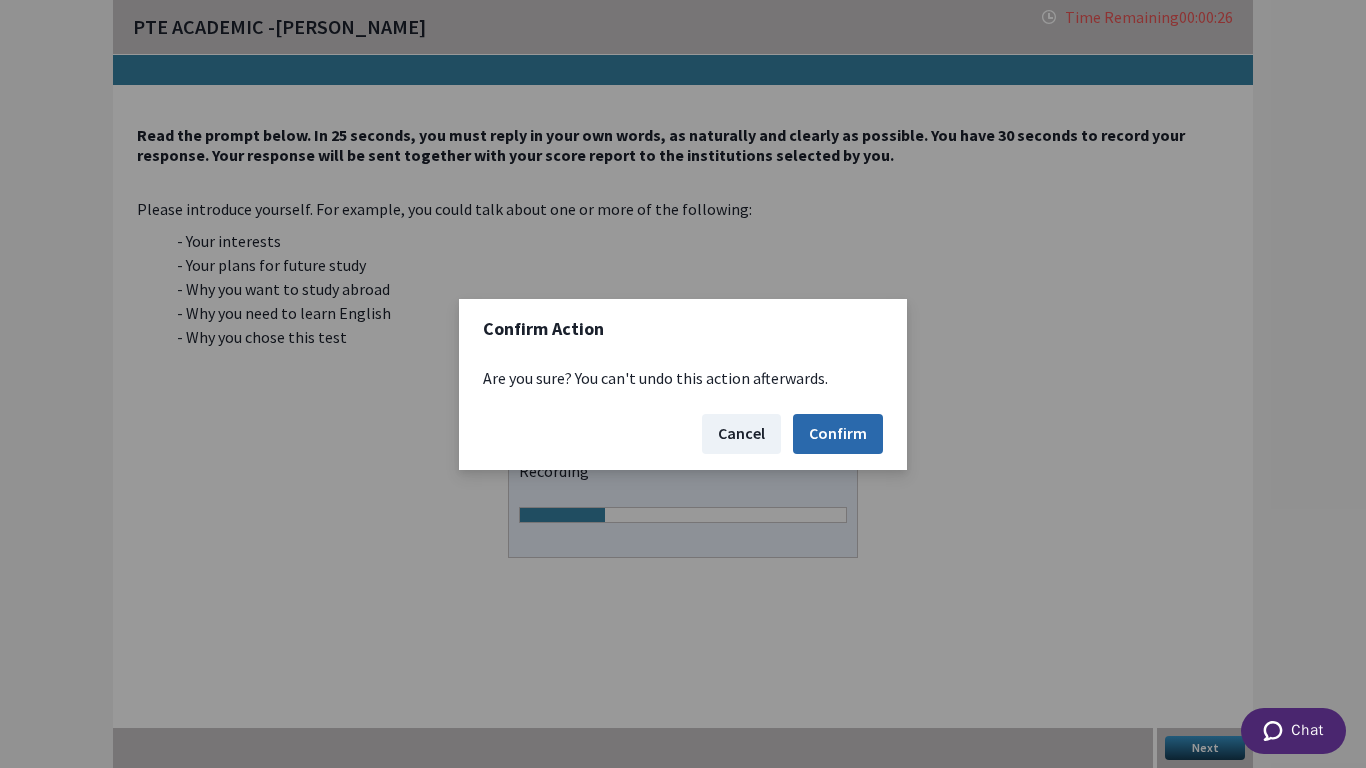 click on "Confirm" at bounding box center (838, 434) 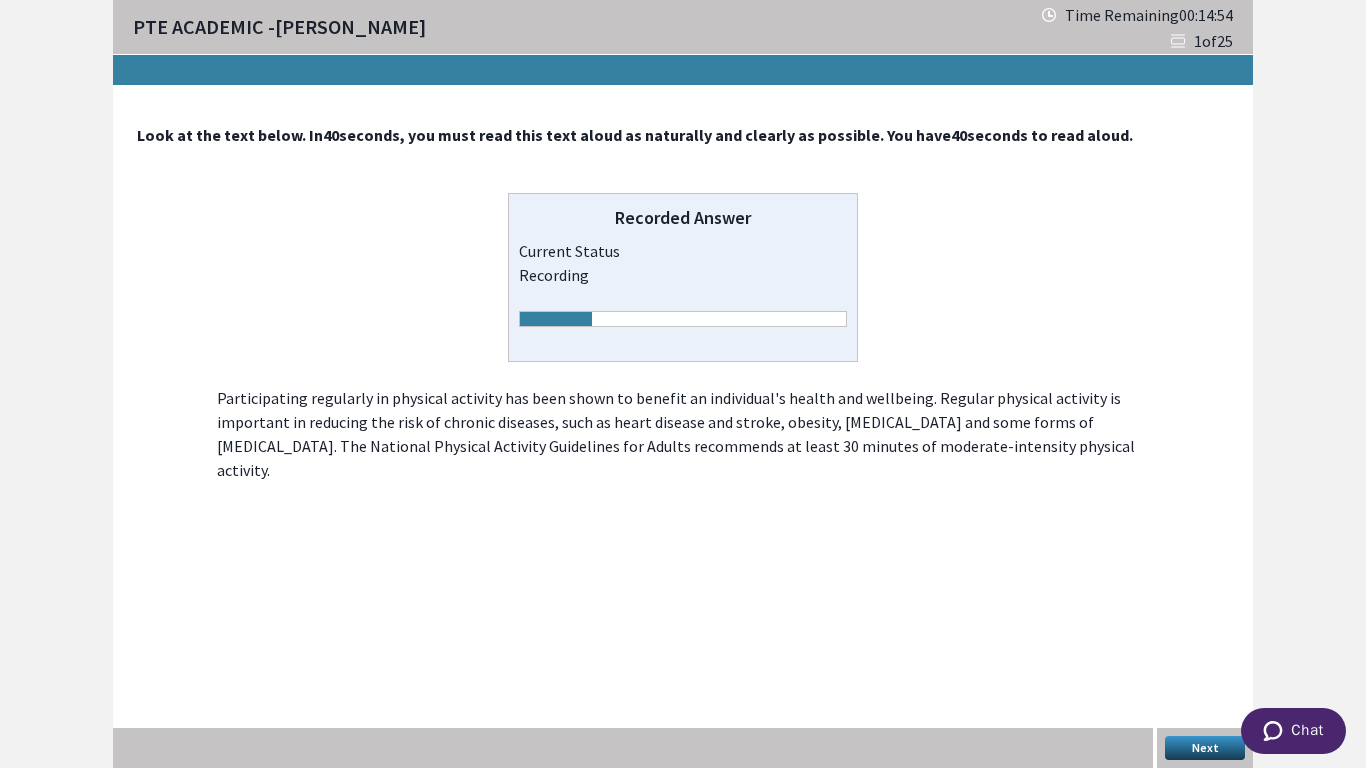 click on "Next" at bounding box center (1205, 748) 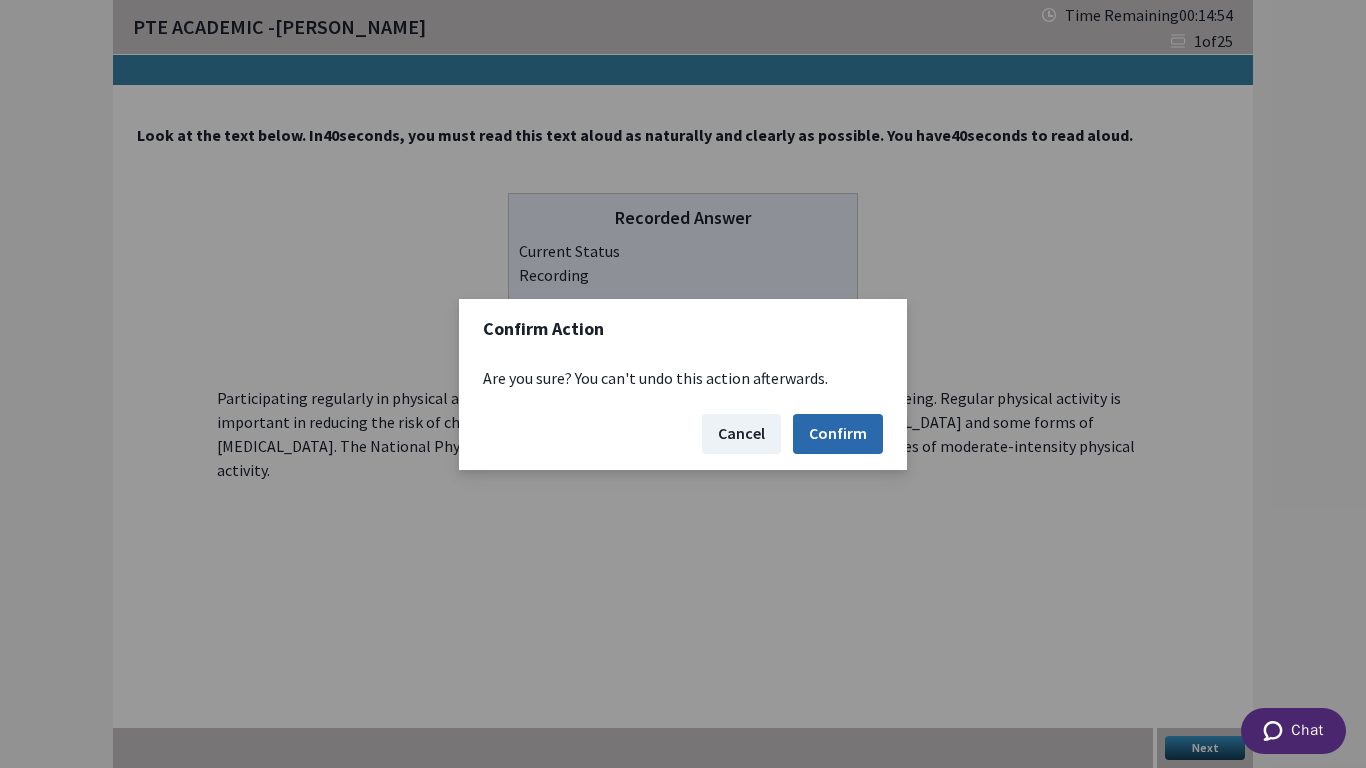 click on "Confirm" at bounding box center [838, 434] 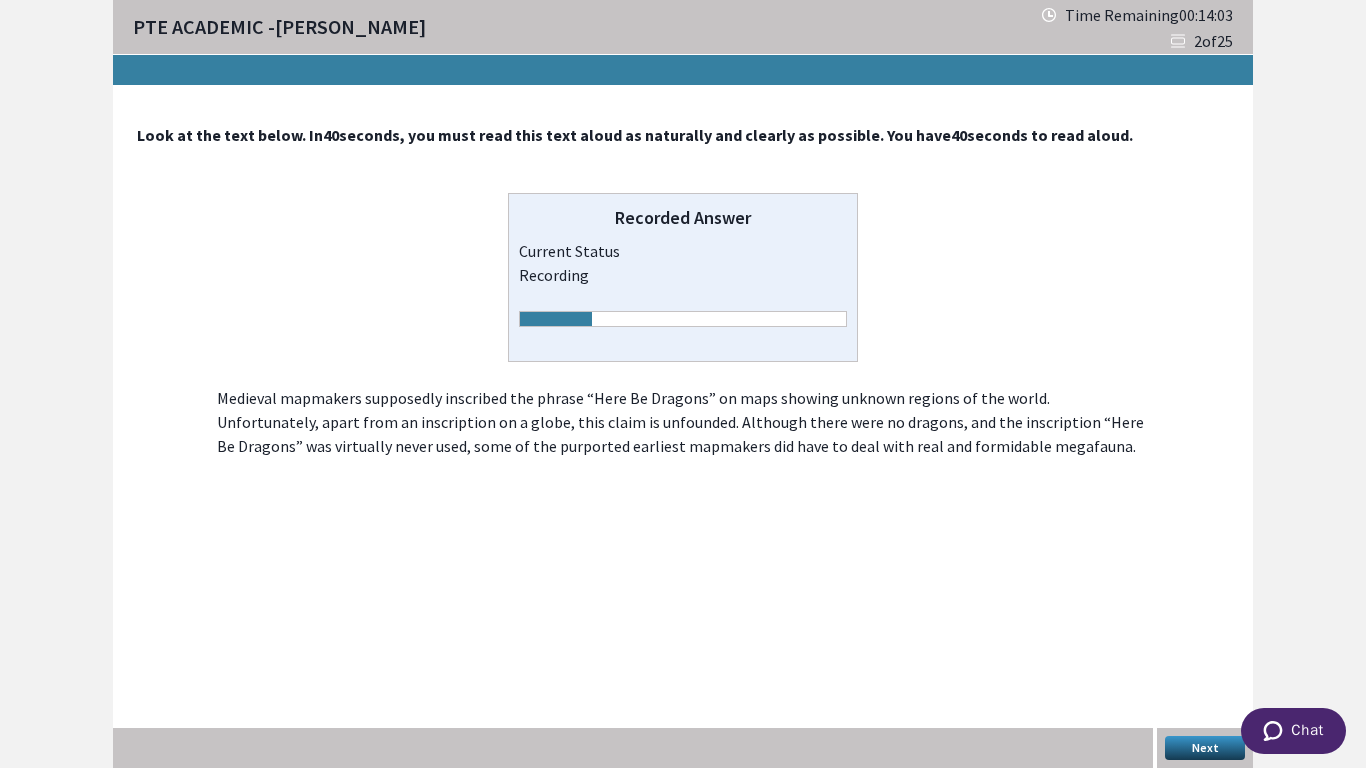 click on "Next" at bounding box center (1205, 748) 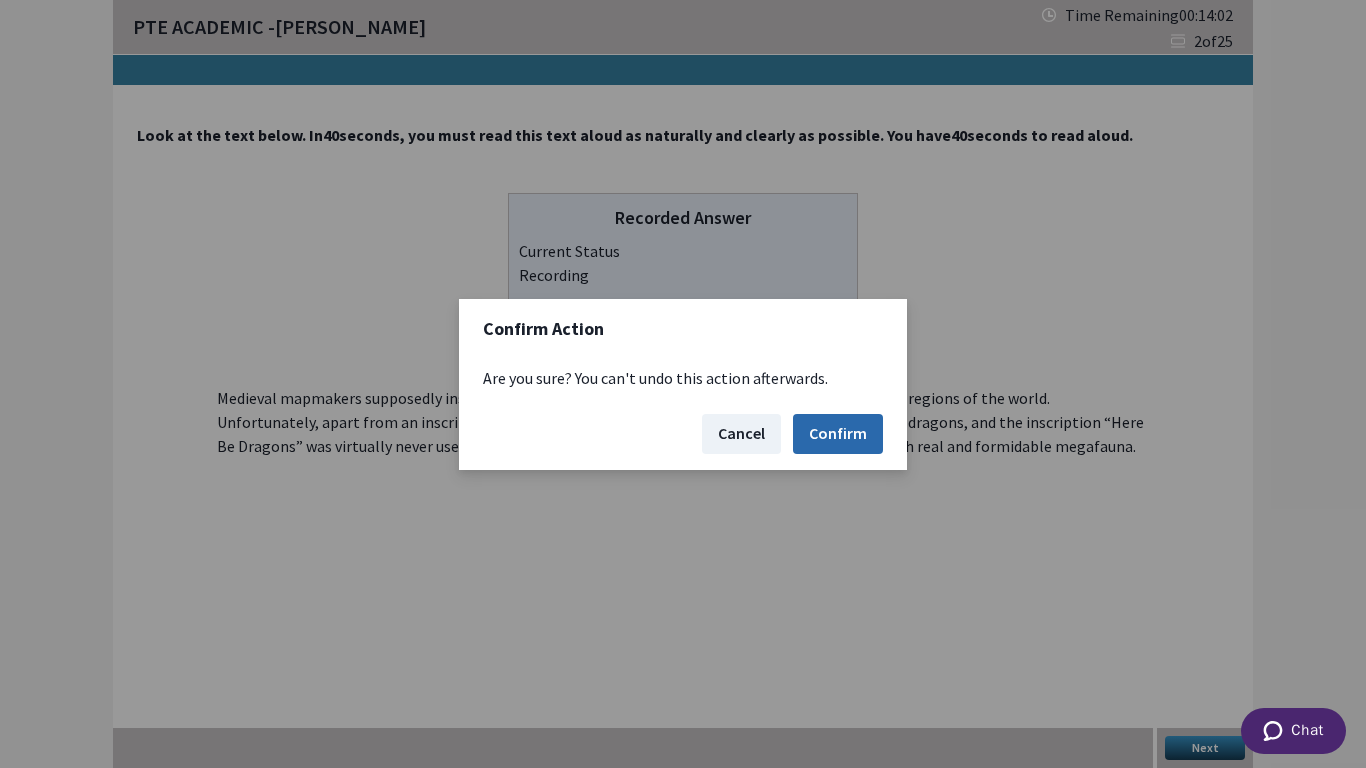click on "Confirm" at bounding box center [838, 434] 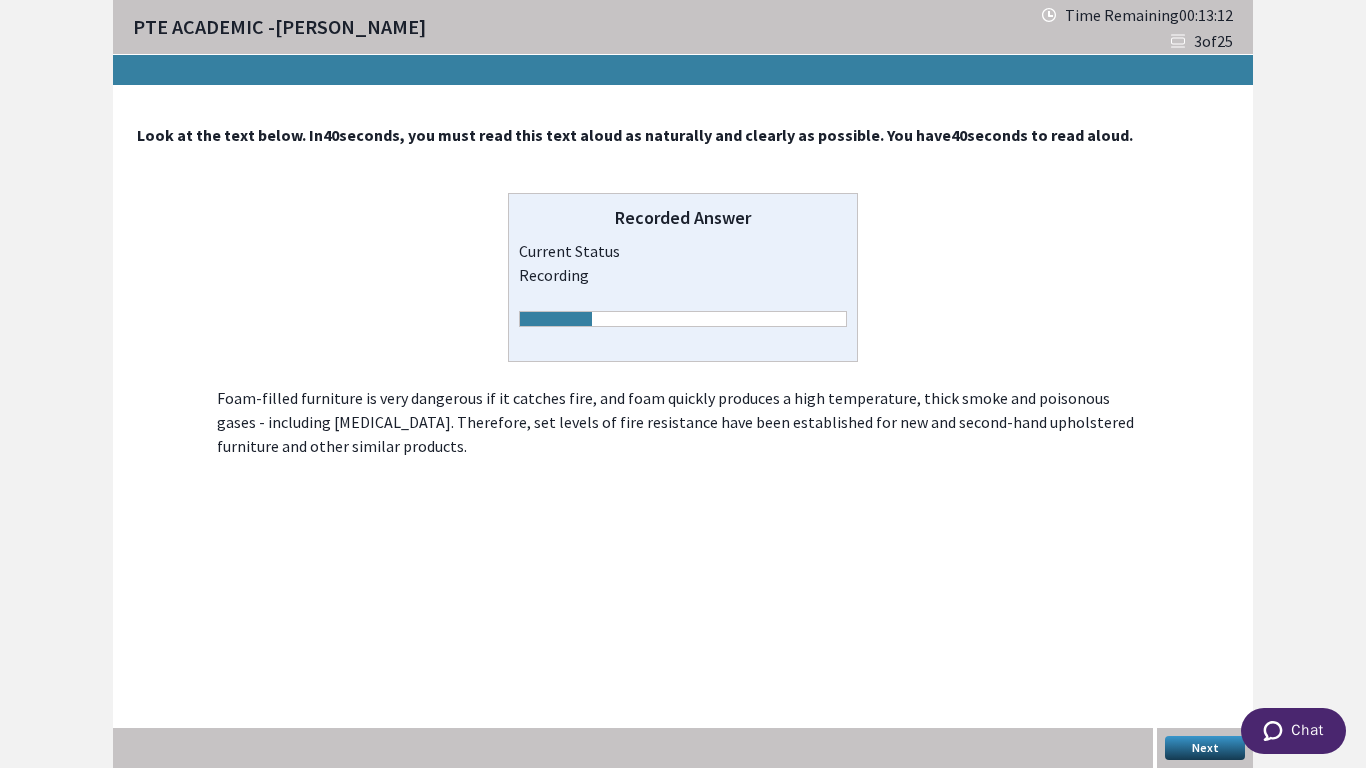 drag, startPoint x: 1201, startPoint y: 745, endPoint x: 1196, endPoint y: 736, distance: 10.29563 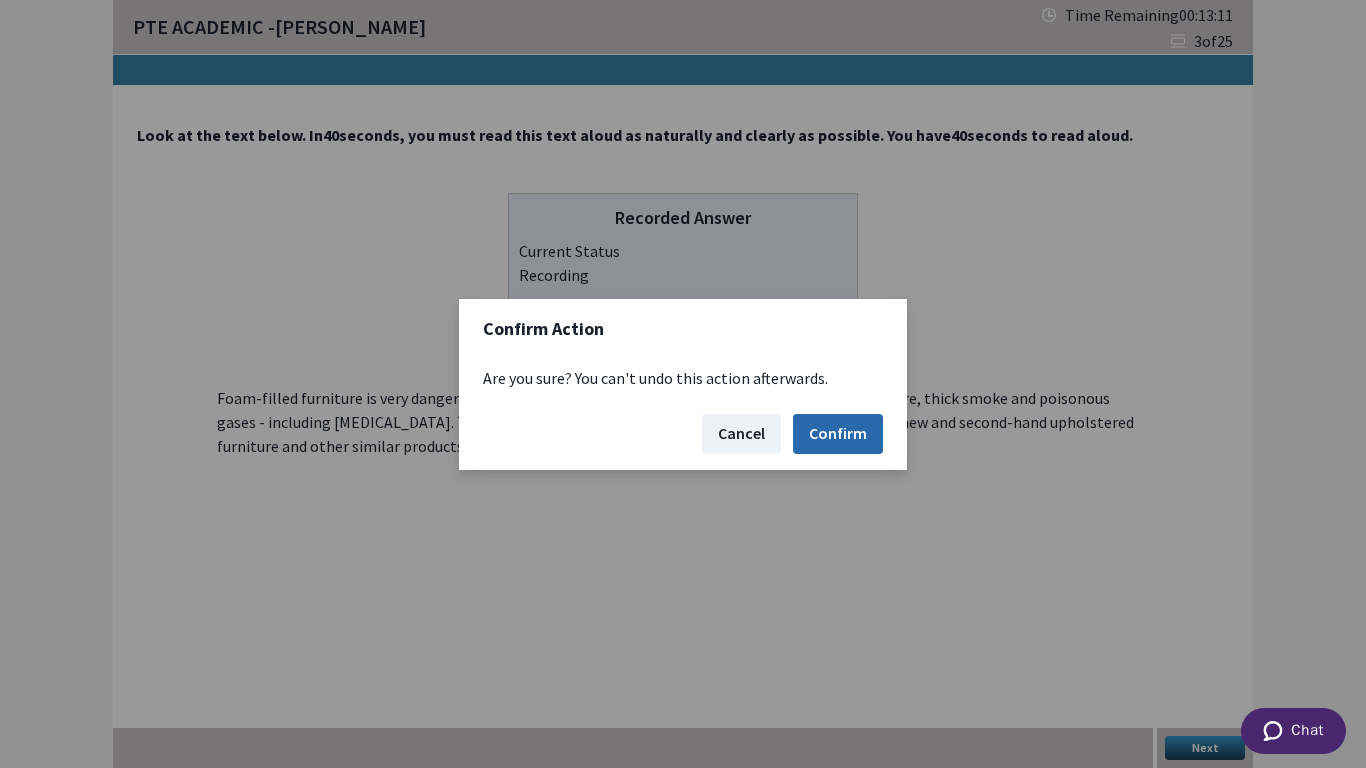 click on "Confirm" at bounding box center [838, 434] 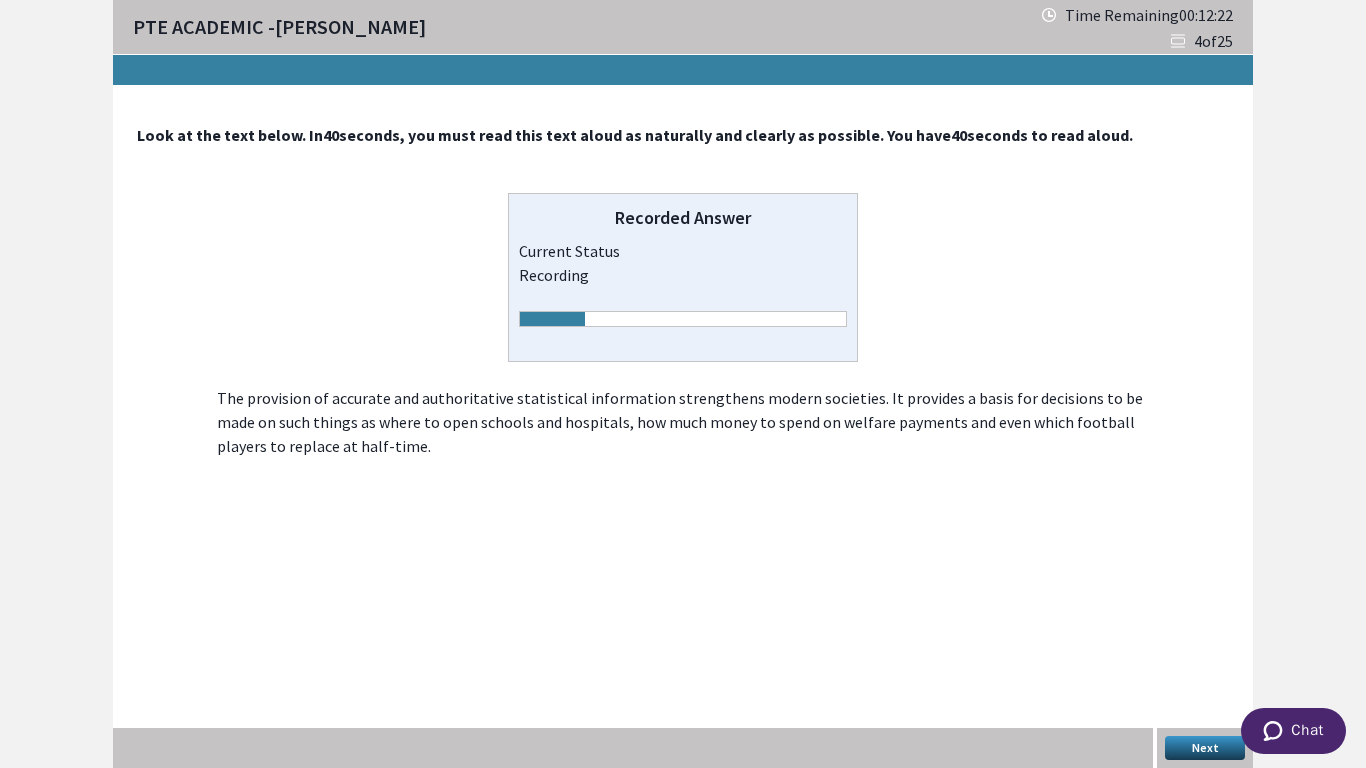 click on "Next" at bounding box center [1205, 748] 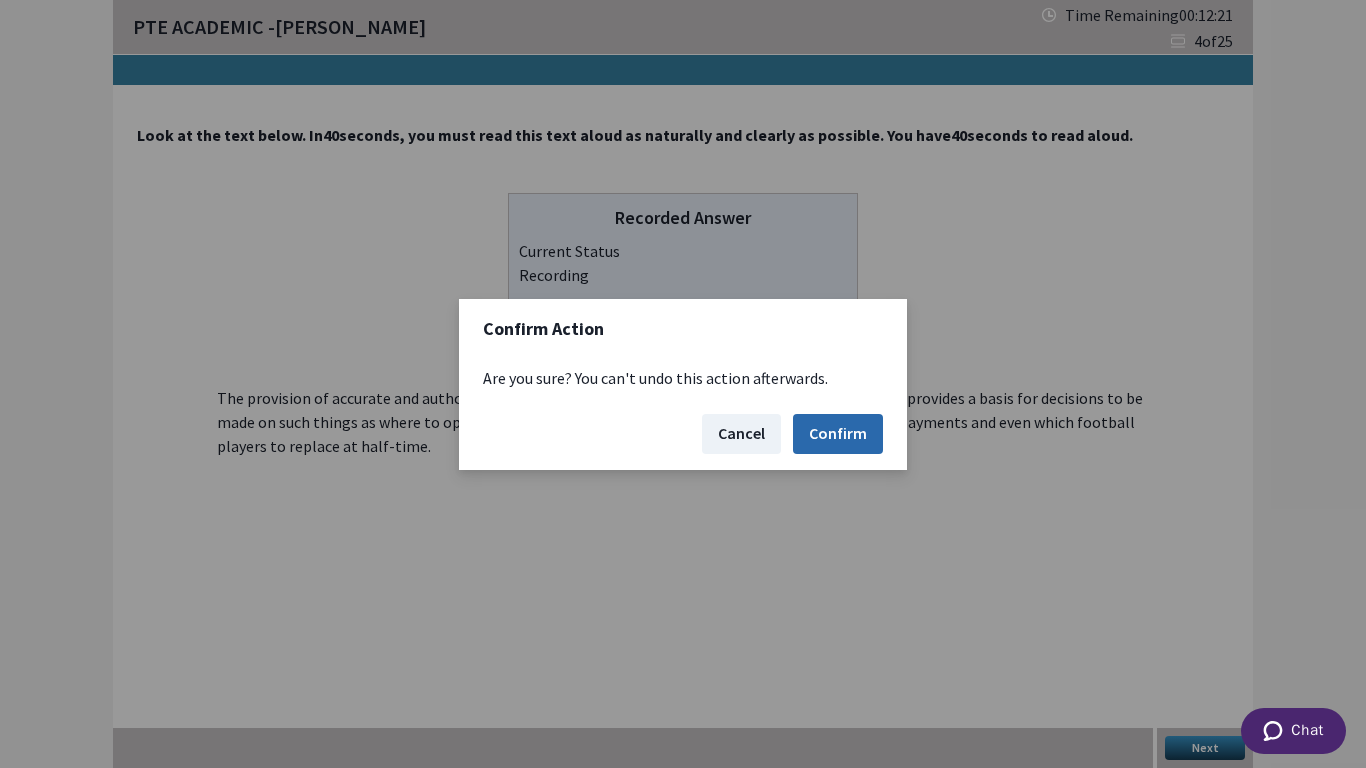 click on "Confirm" at bounding box center (838, 434) 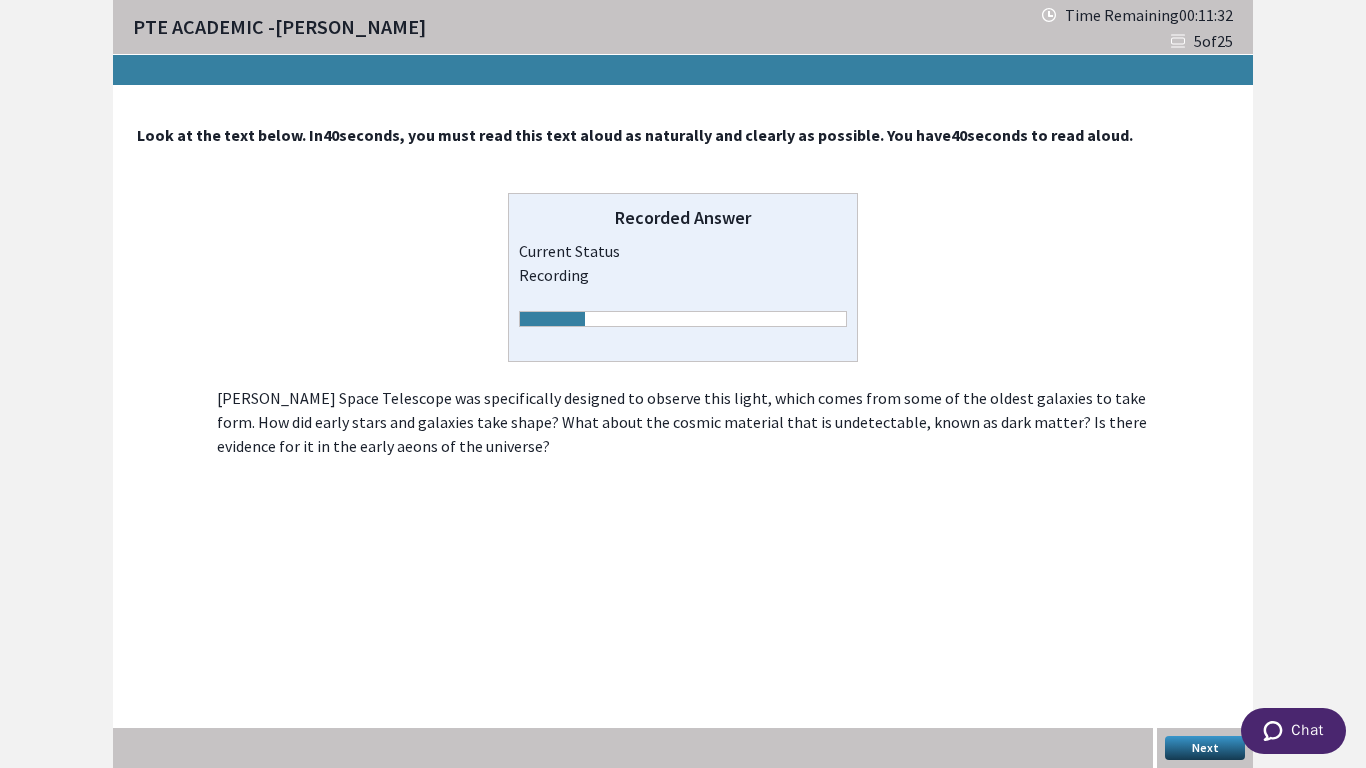 click on "Next" at bounding box center (1205, 748) 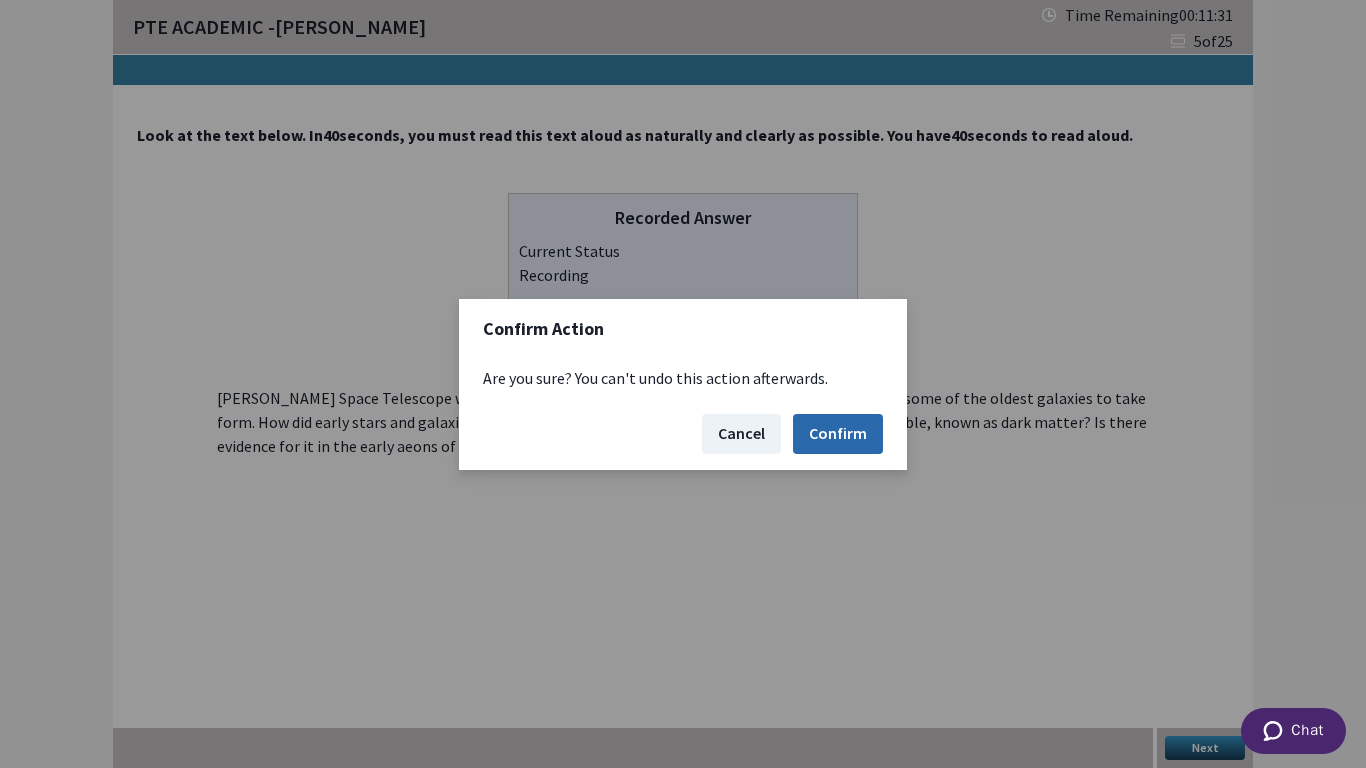 click on "Confirm" at bounding box center (838, 434) 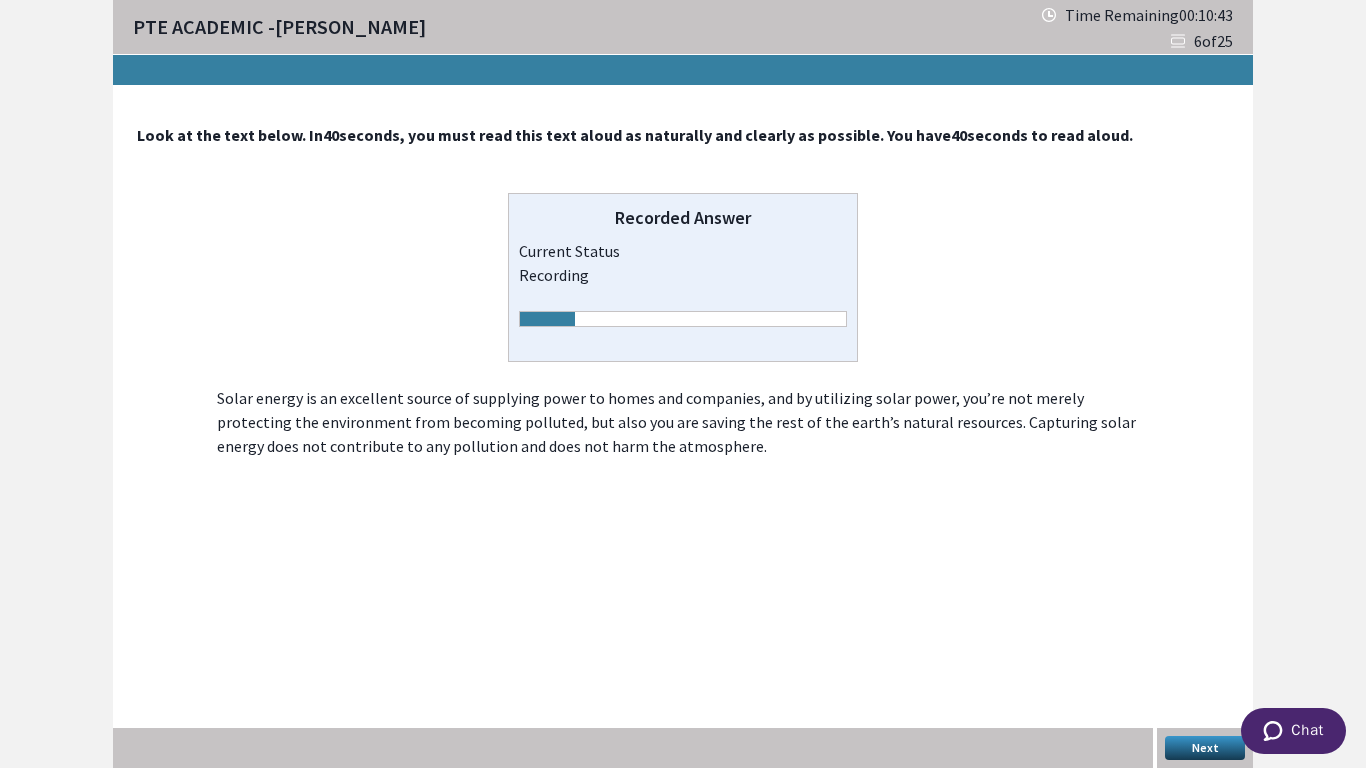 click on "Next" at bounding box center [1205, 748] 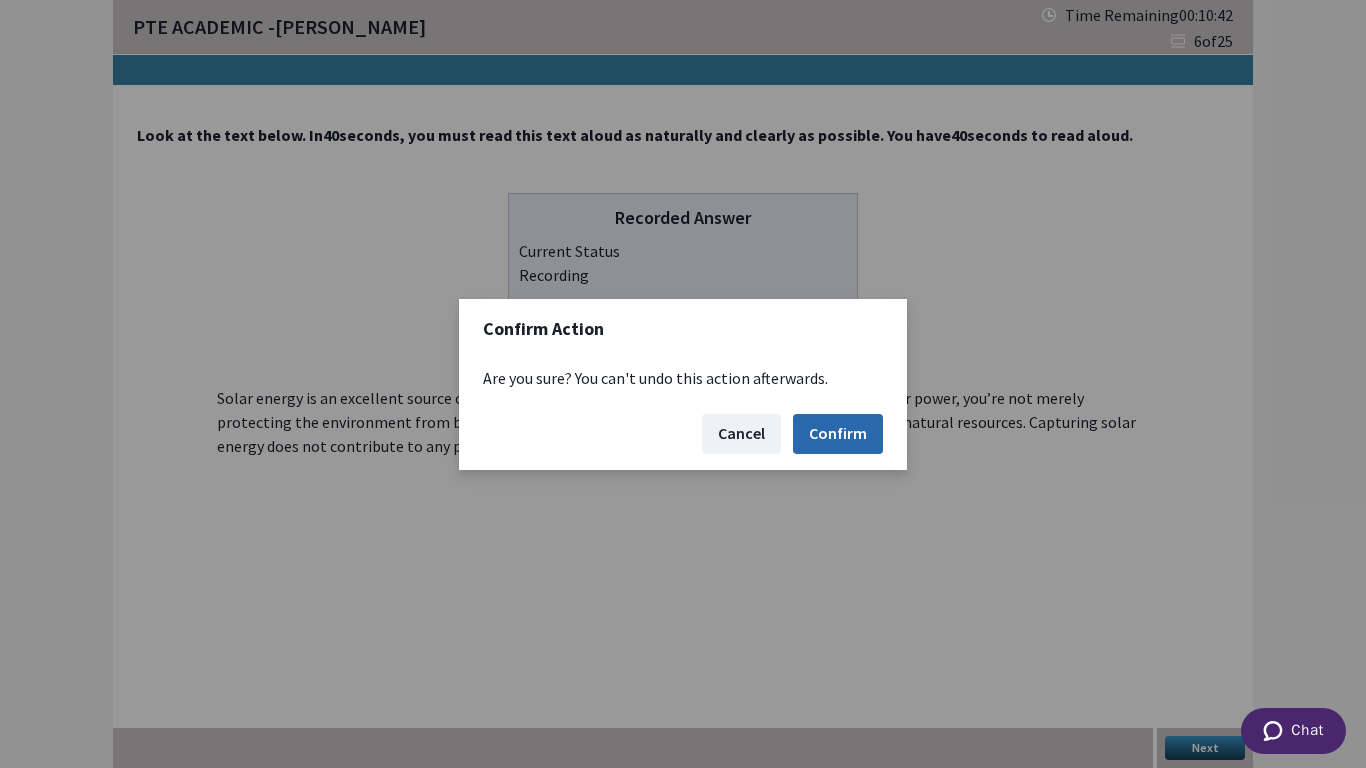 click on "Confirm" at bounding box center [838, 434] 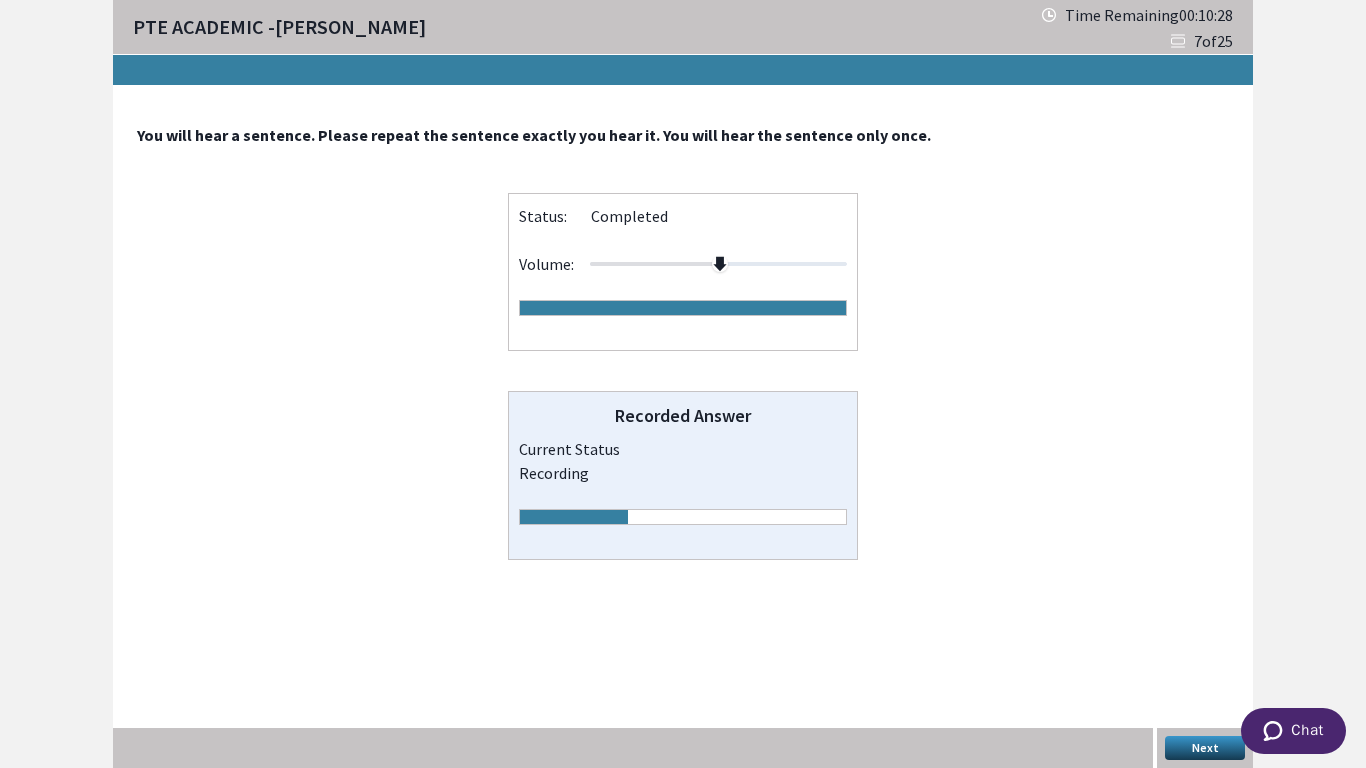drag, startPoint x: 1202, startPoint y: 749, endPoint x: 1071, endPoint y: 615, distance: 187.39531 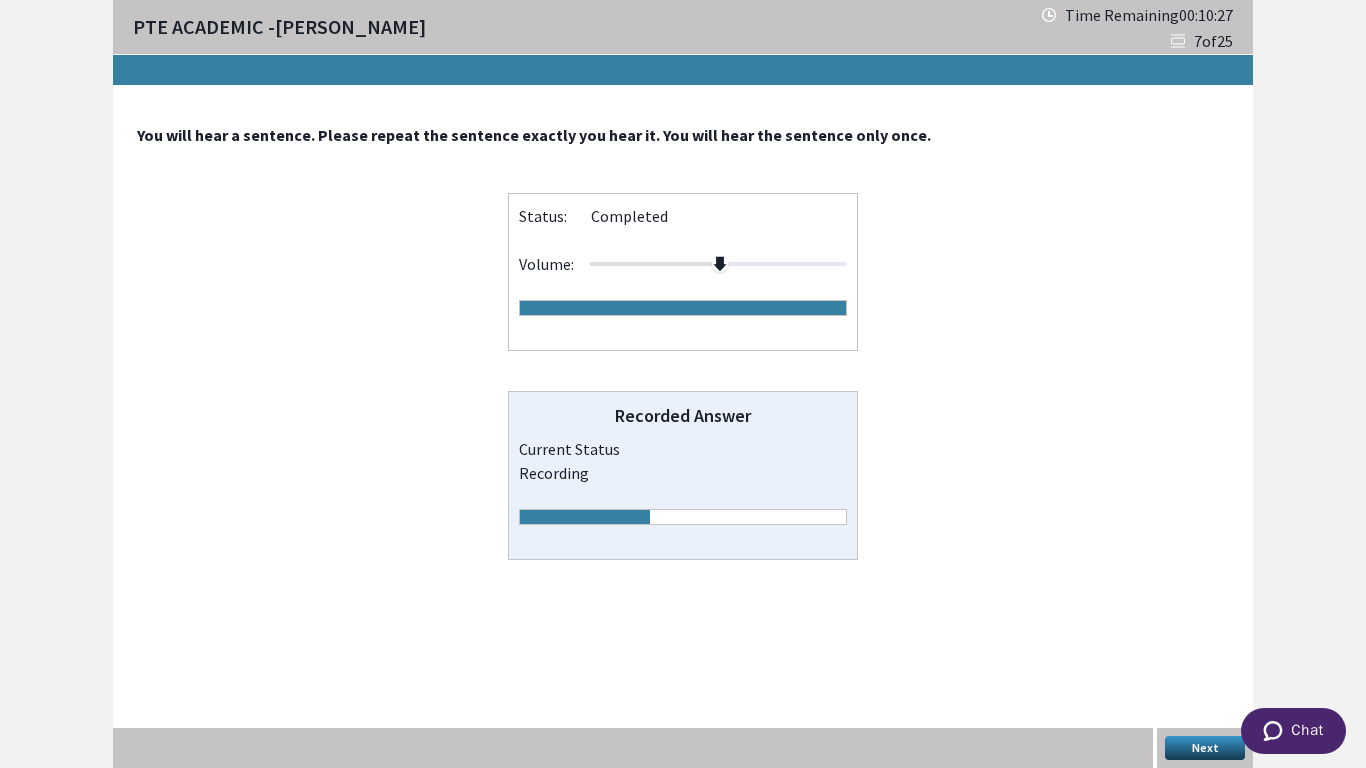 click on "Next" at bounding box center (1205, 748) 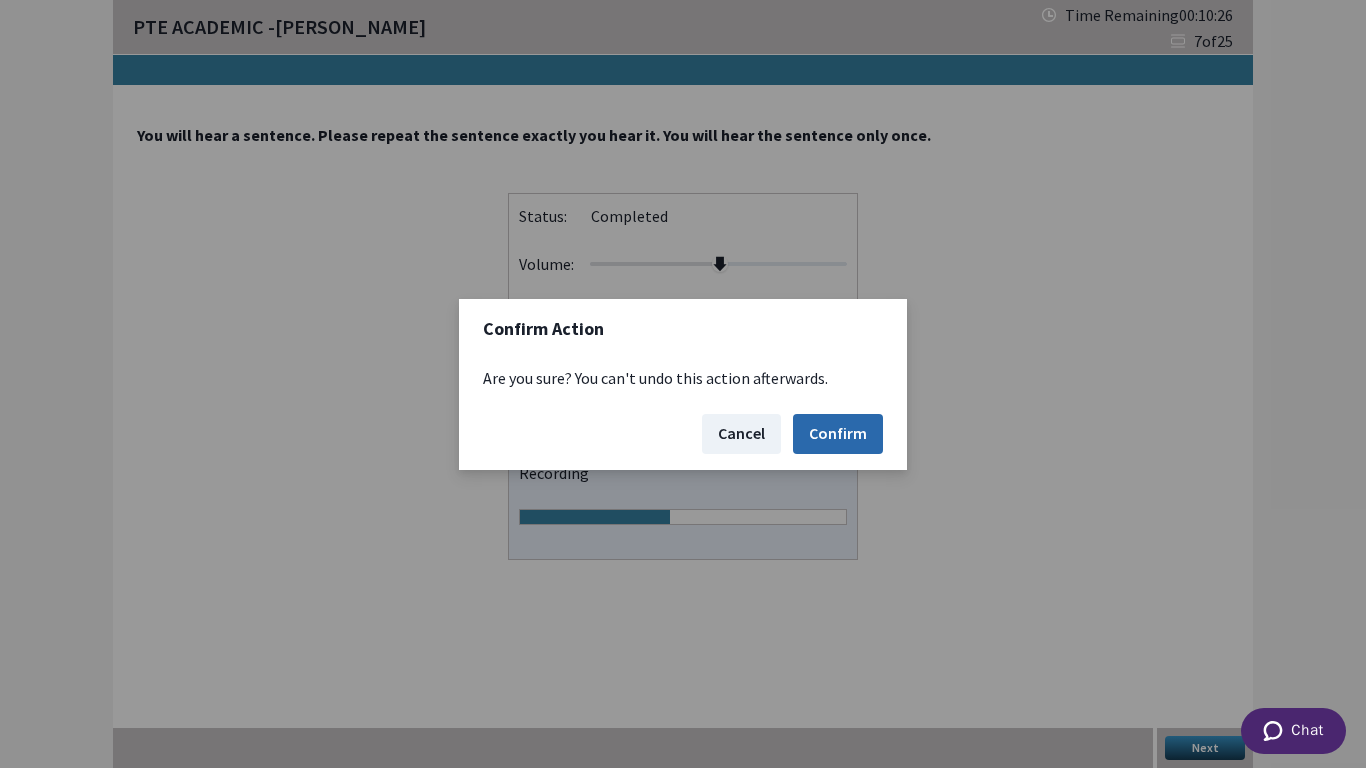 click on "Confirm" at bounding box center [838, 434] 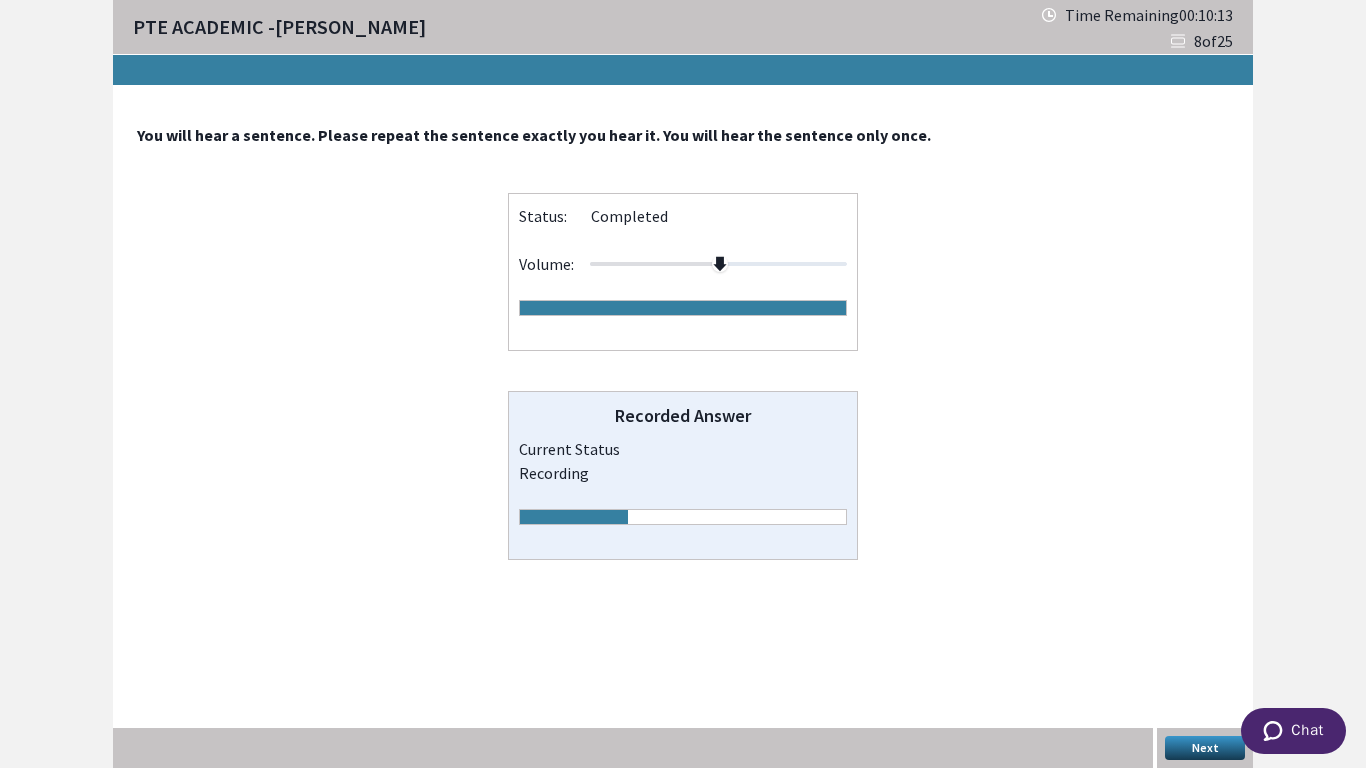 click on "Next" at bounding box center [1205, 748] 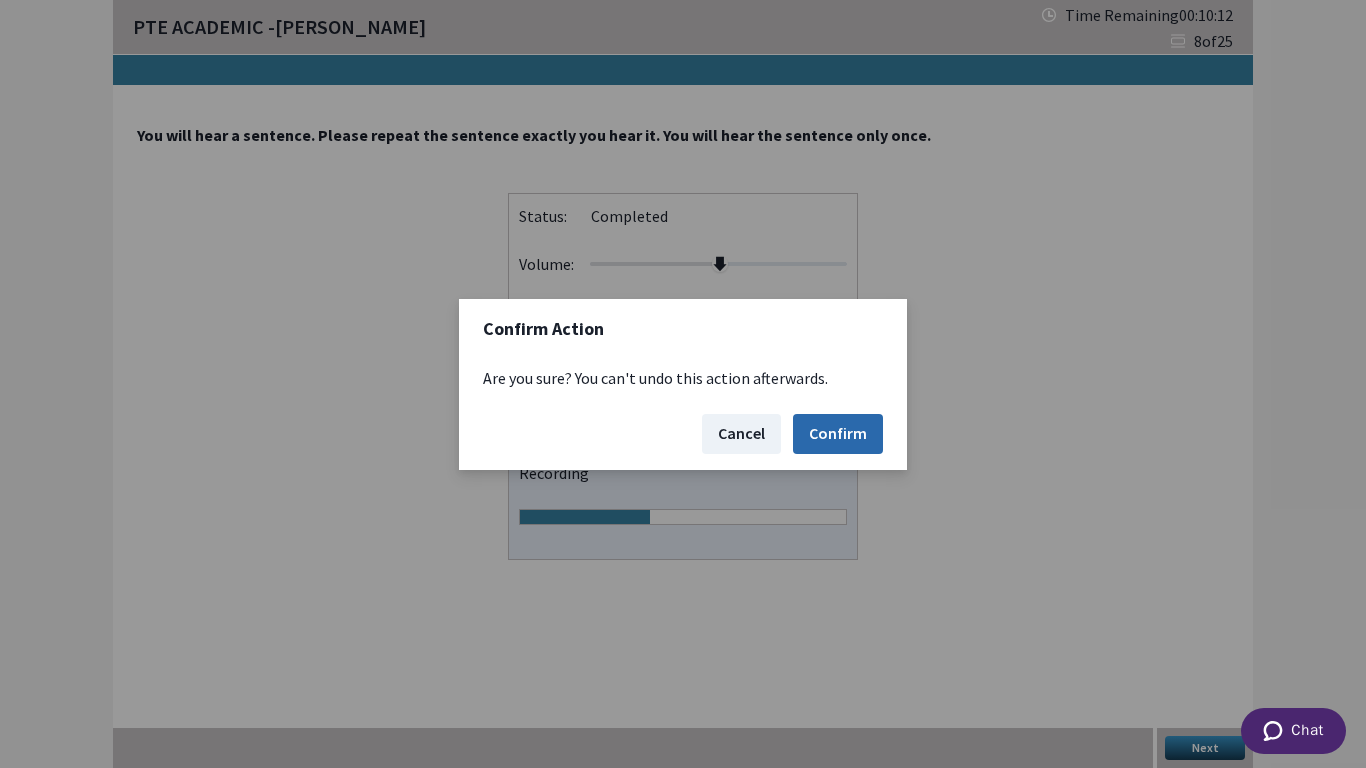 click on "Confirm" at bounding box center [838, 434] 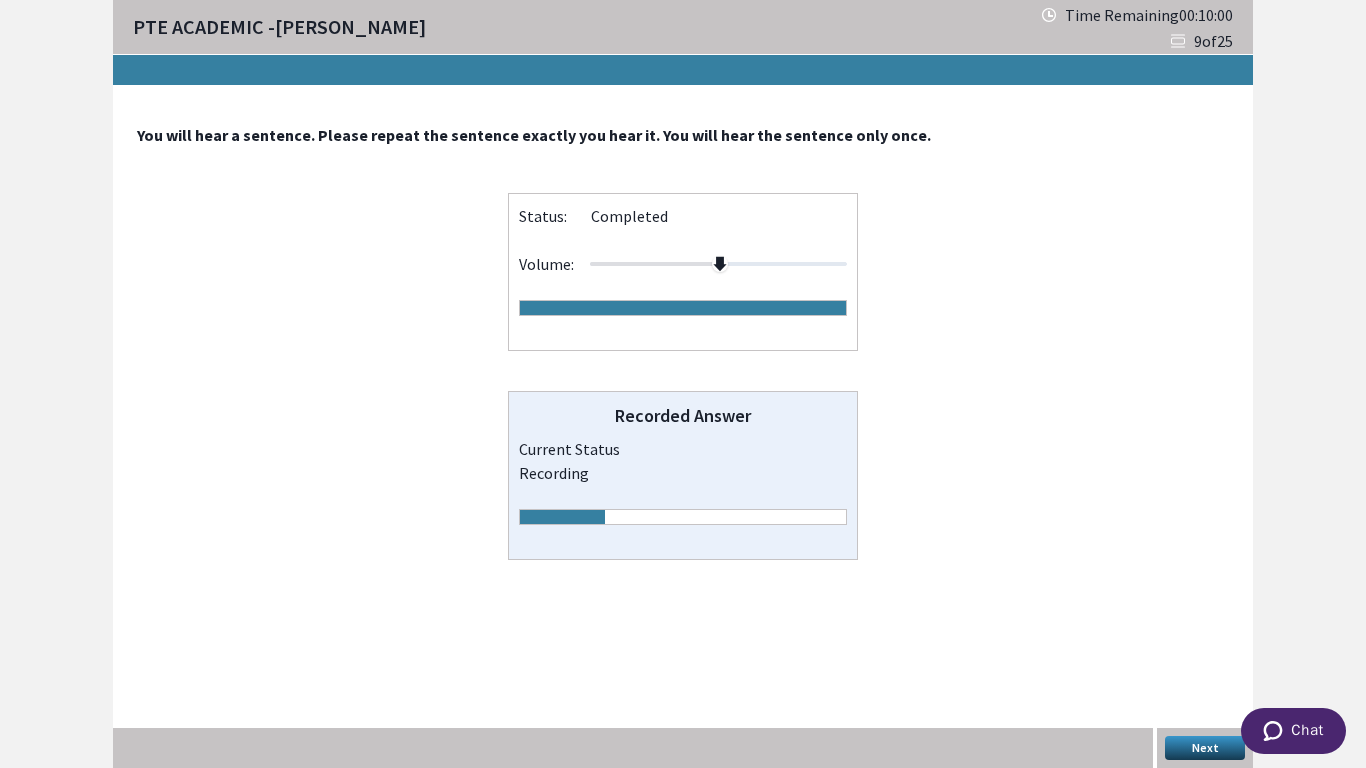click on "Next" at bounding box center [1205, 748] 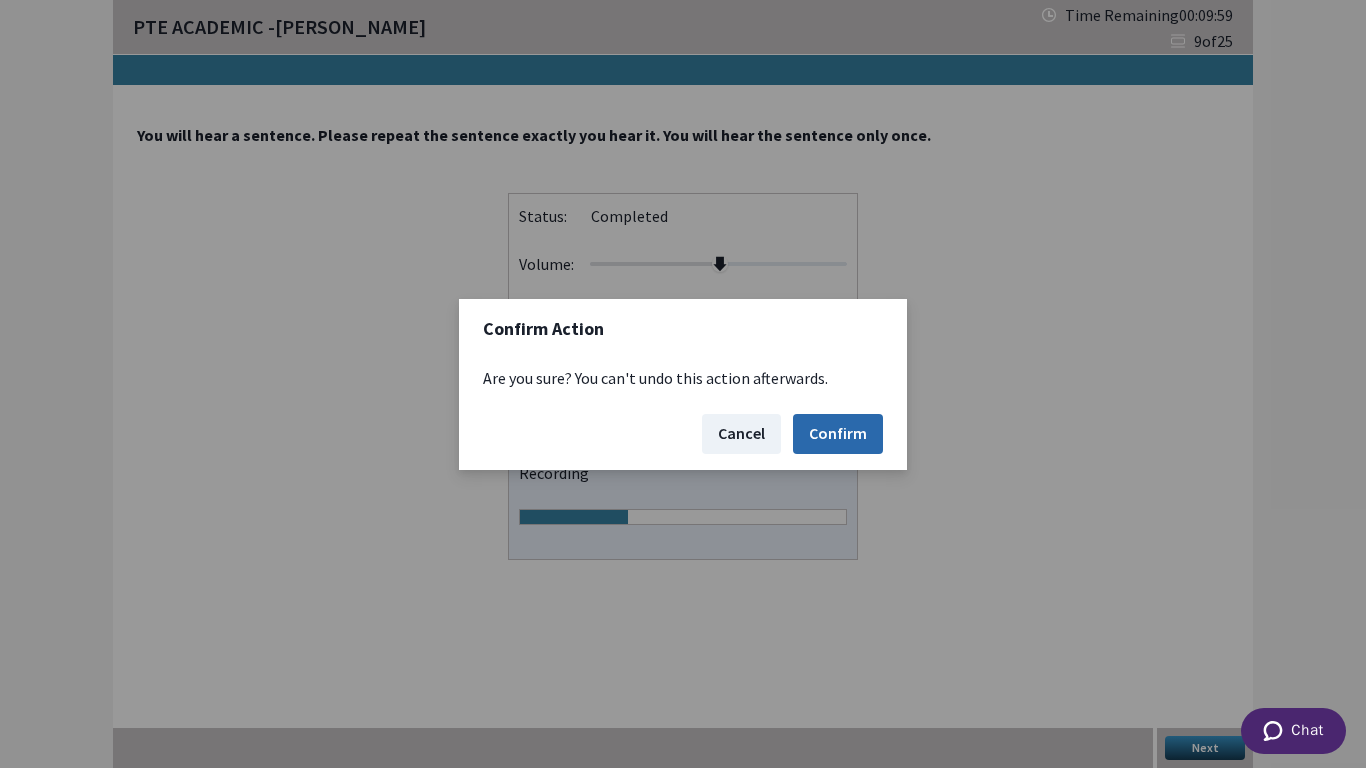 click on "Confirm" at bounding box center [838, 434] 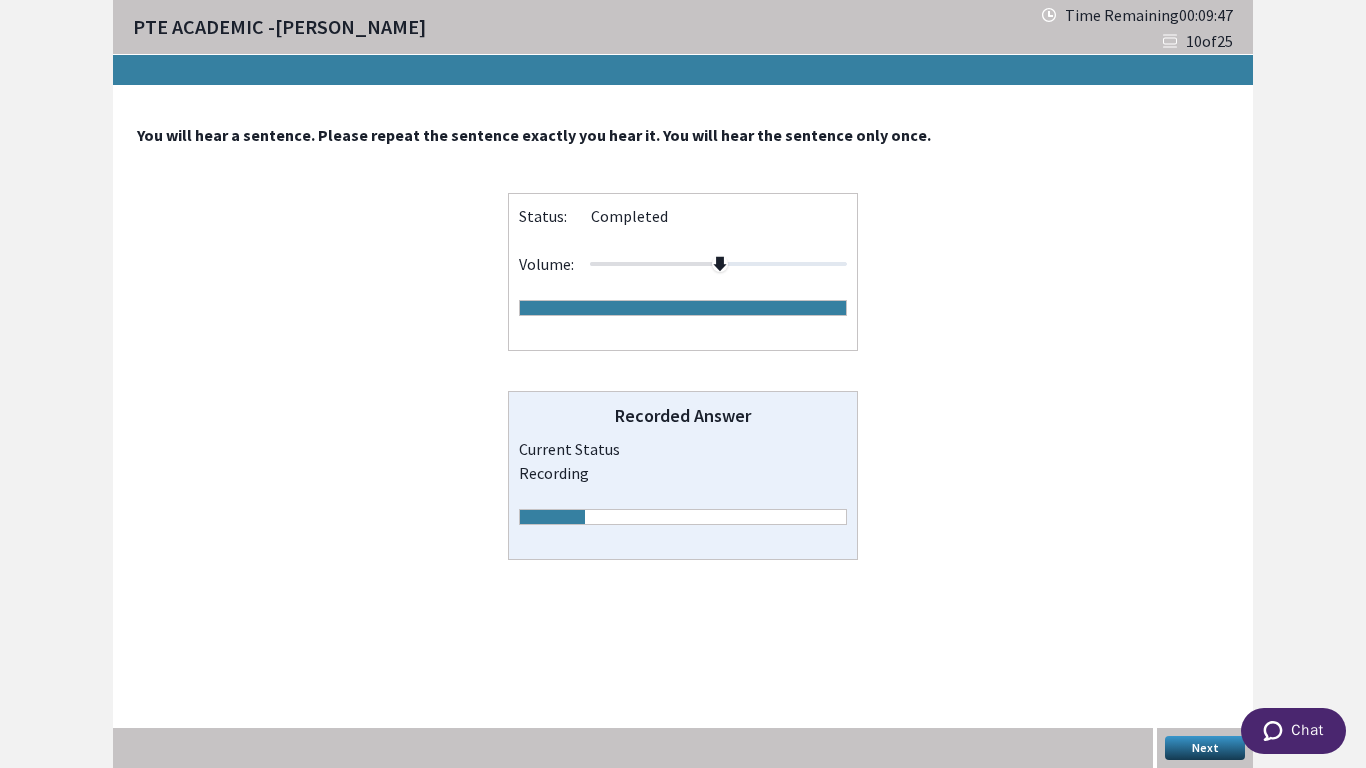 click on "Next" at bounding box center (1205, 748) 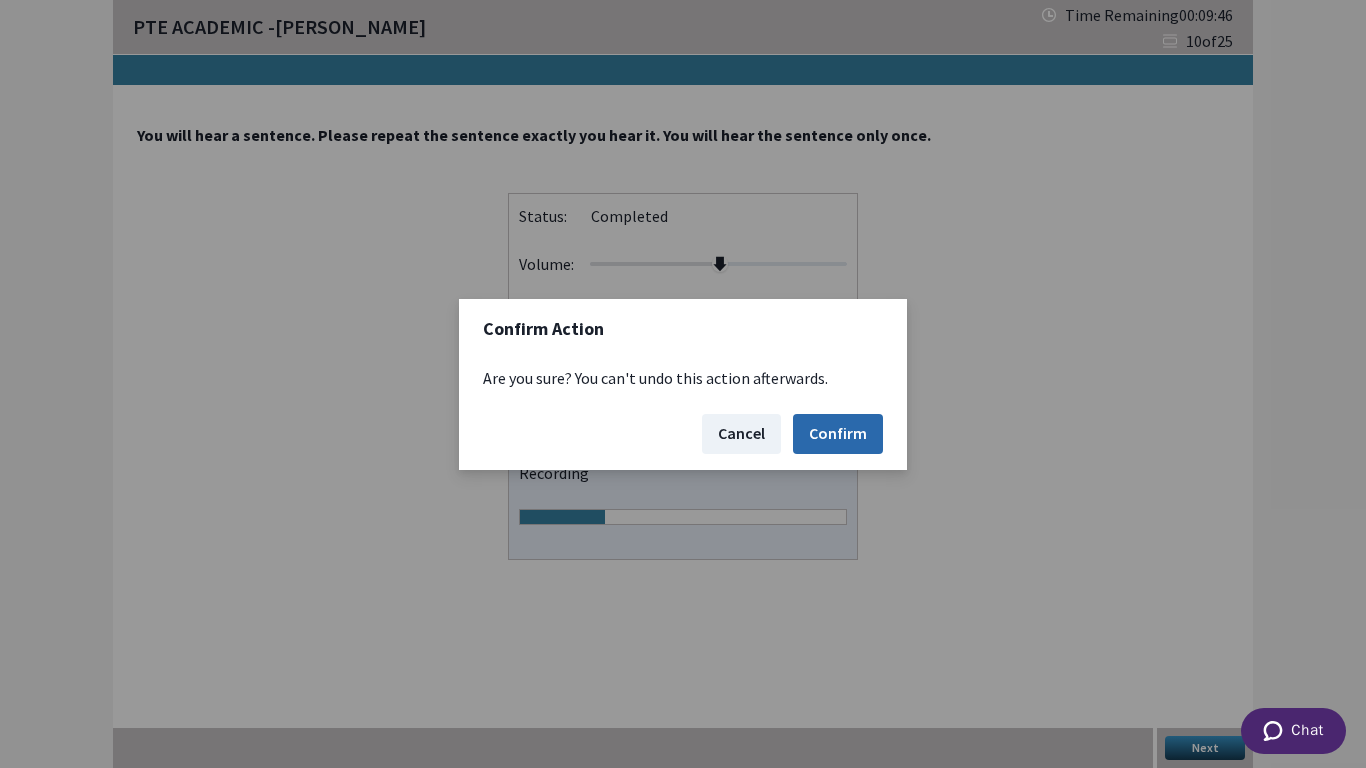 click on "Confirm" at bounding box center [838, 434] 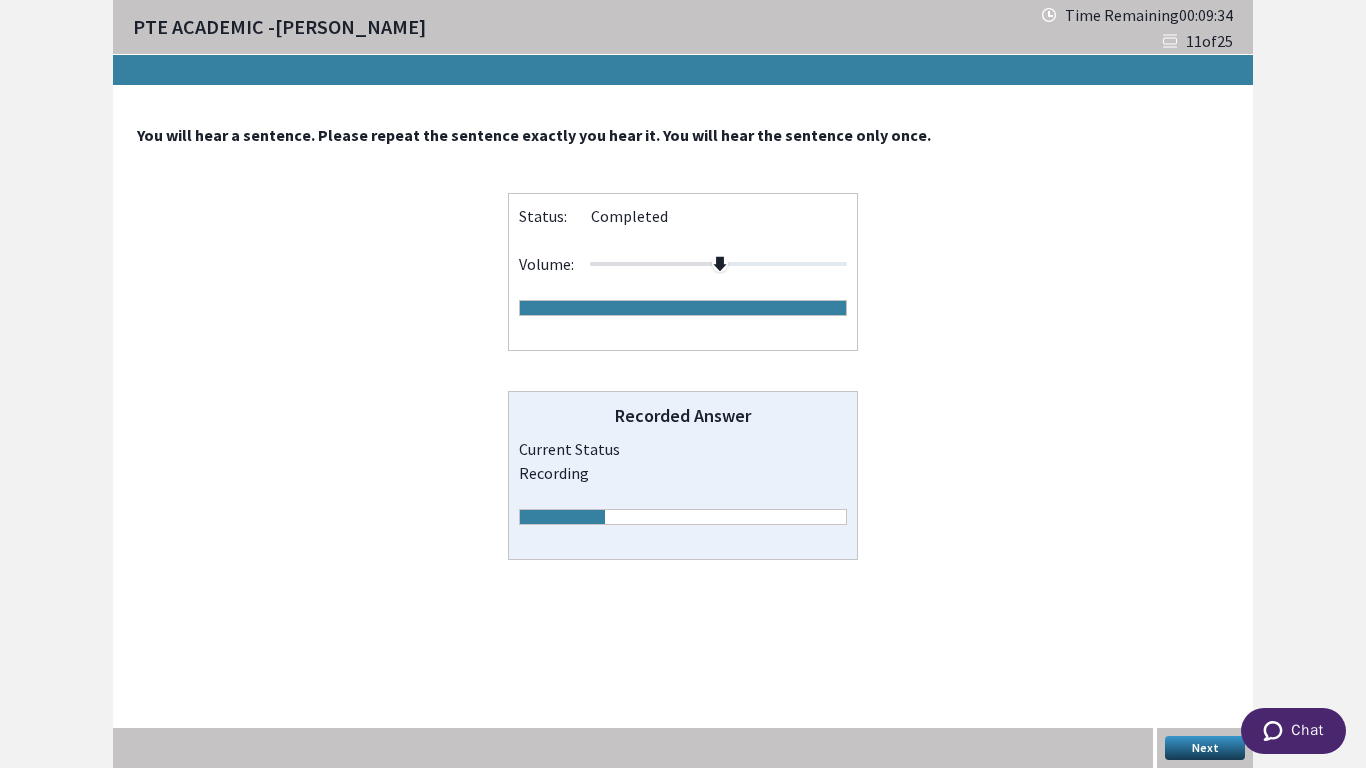 click on "Next" at bounding box center (1205, 748) 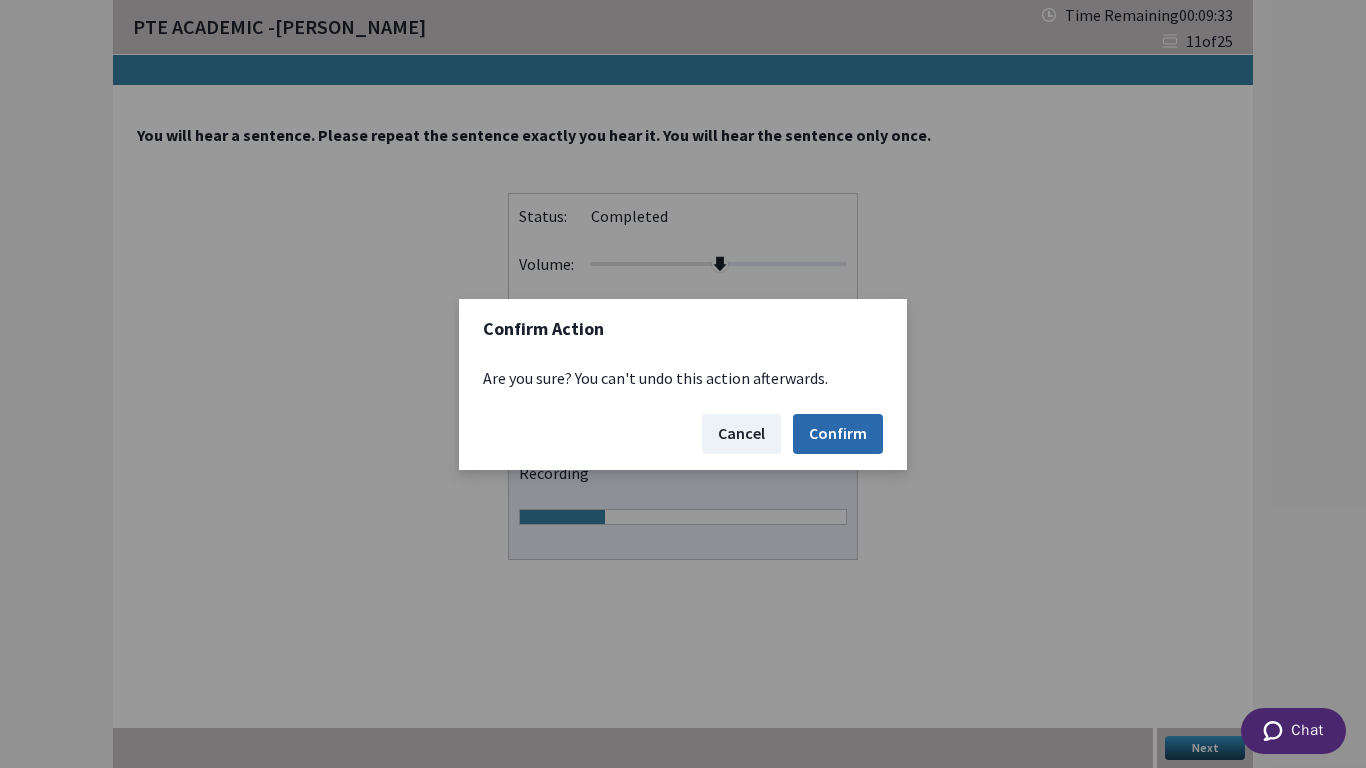click on "Confirm" at bounding box center [838, 434] 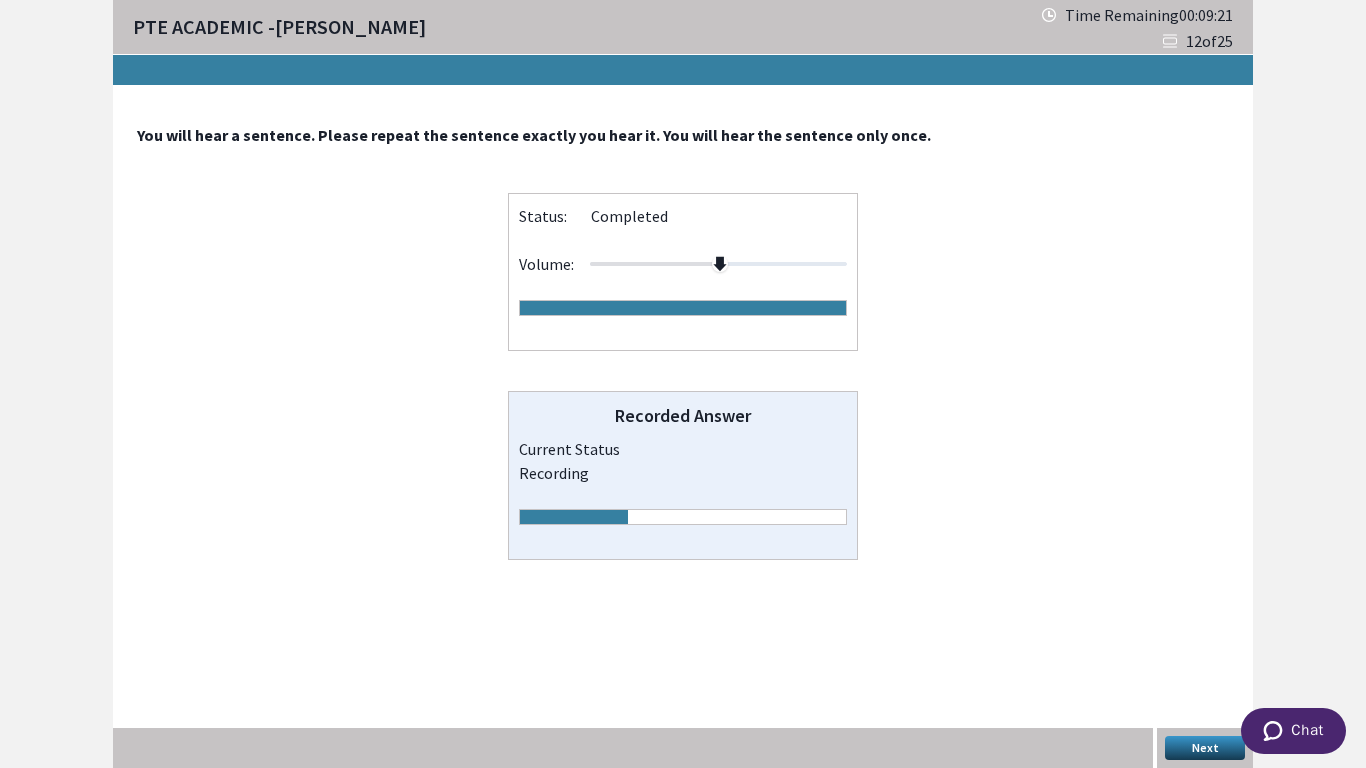 click on "Next" at bounding box center (1205, 748) 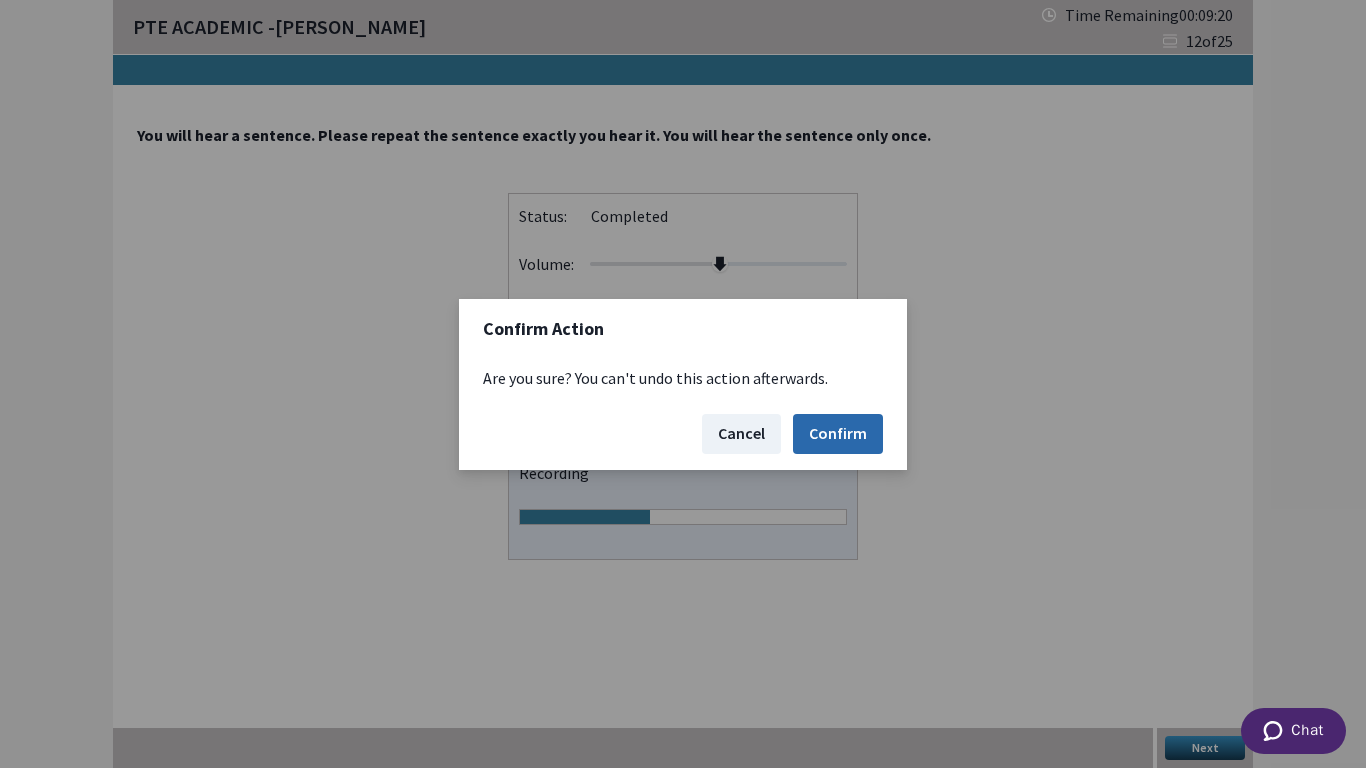 click on "Confirm" at bounding box center (838, 434) 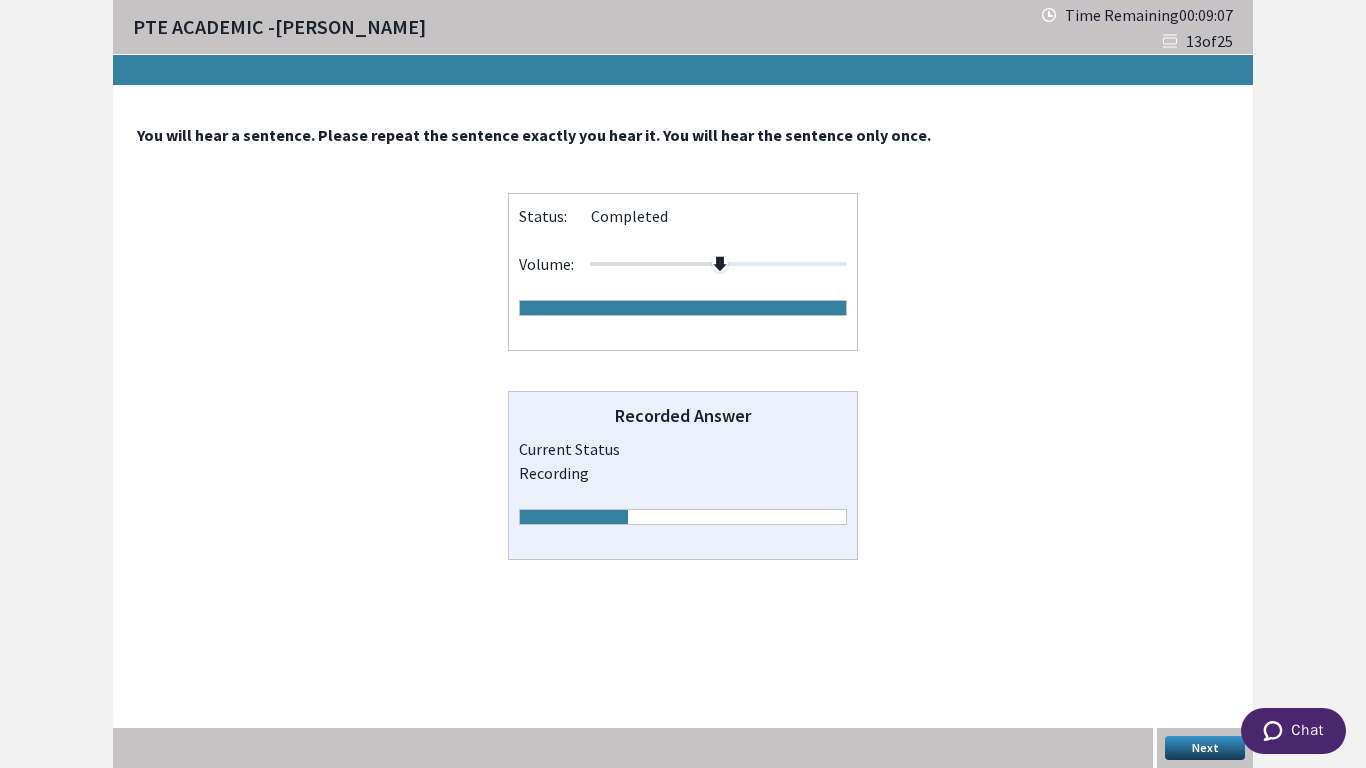 click on "Next" at bounding box center (1205, 748) 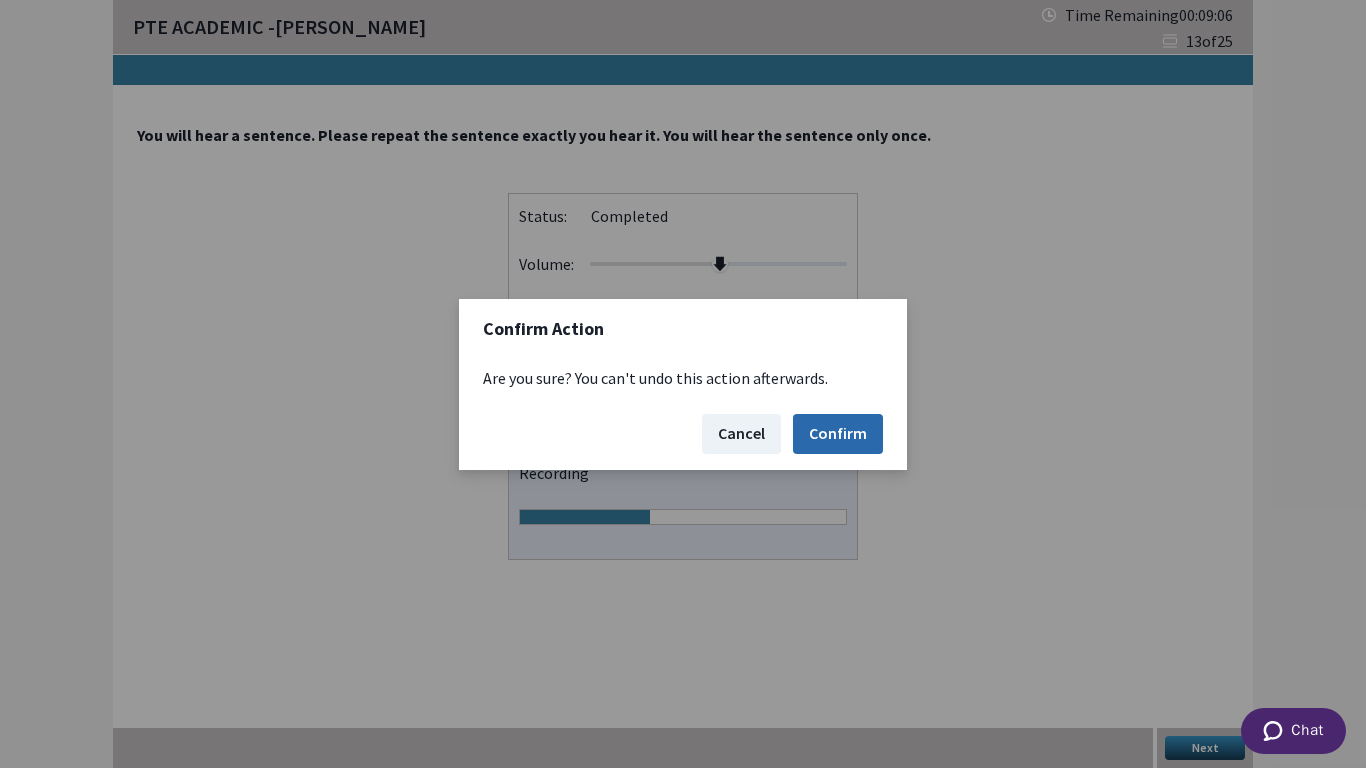 click on "Confirm" at bounding box center (838, 434) 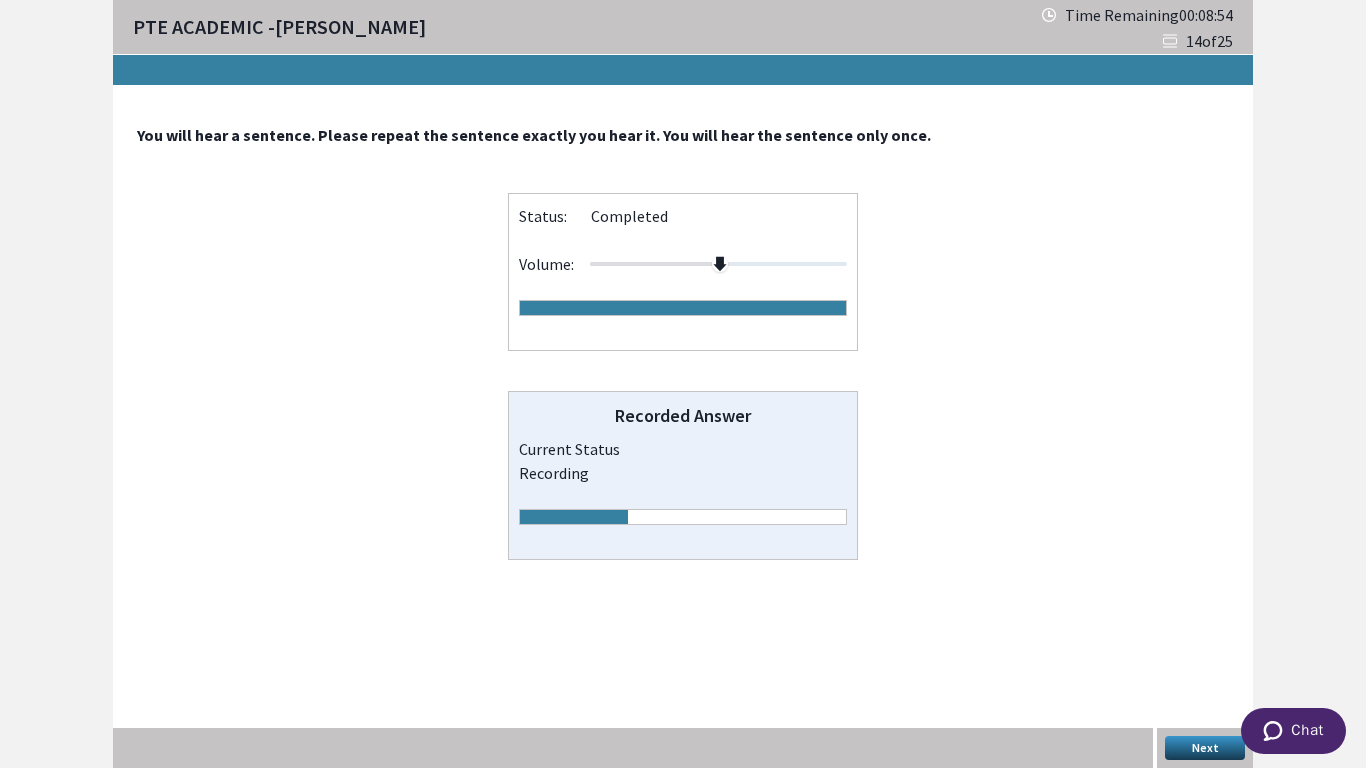 click on "Next" at bounding box center [1205, 748] 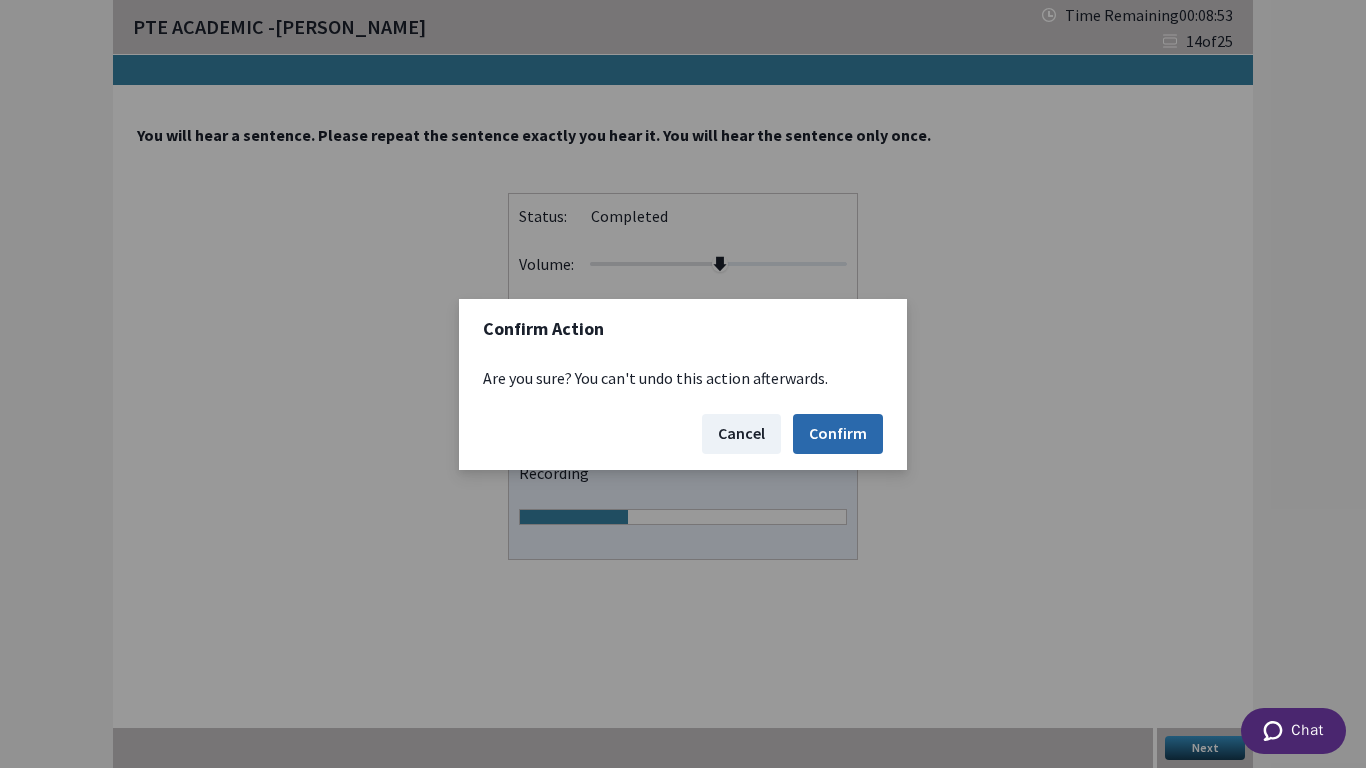 click on "Confirm" at bounding box center [838, 434] 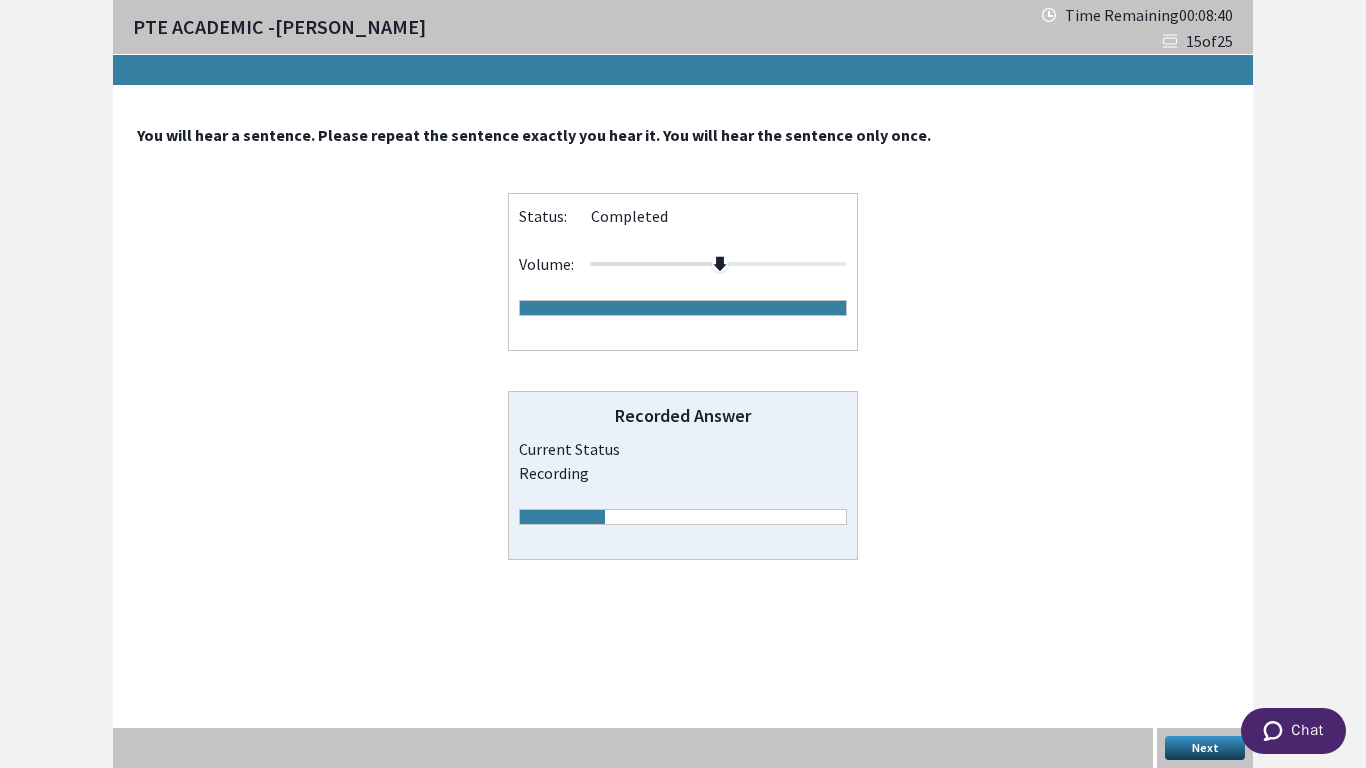 click on "Next" at bounding box center [1205, 748] 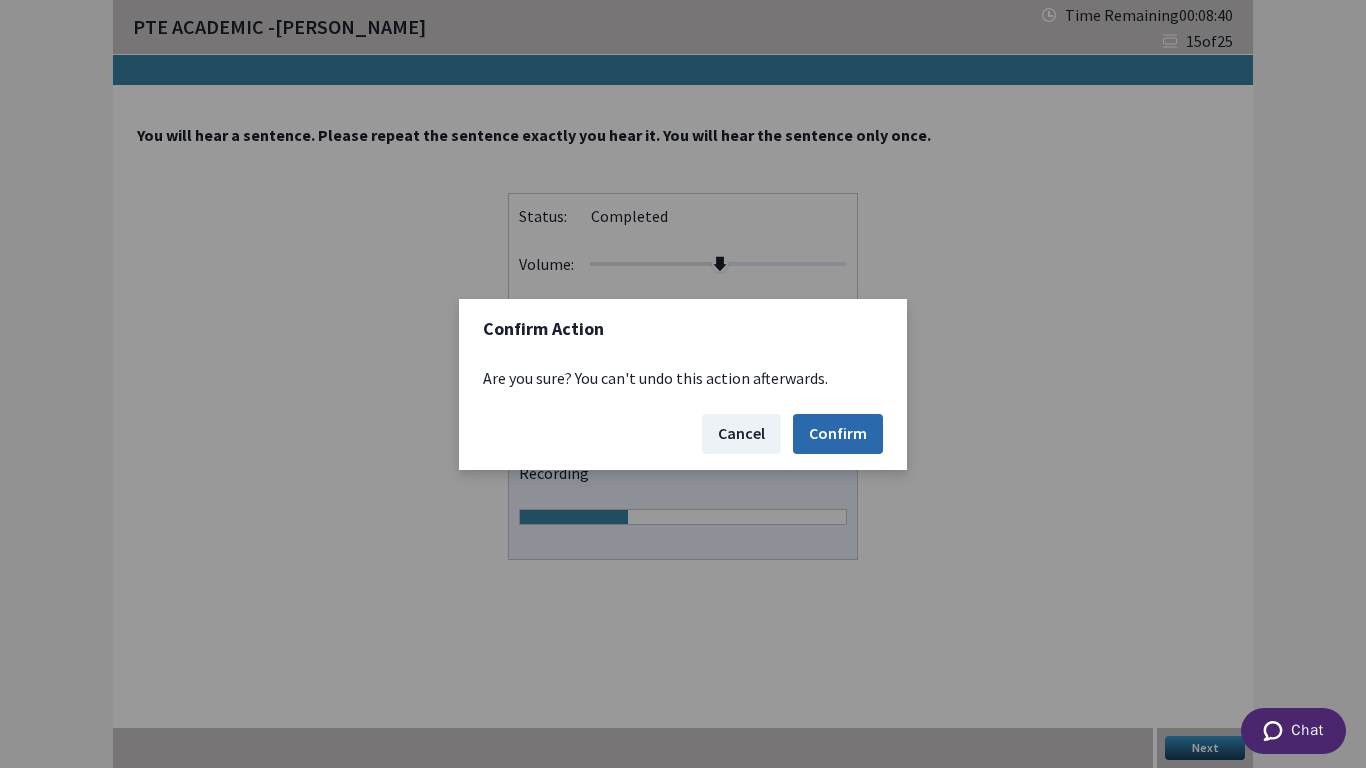 click on "Confirm" at bounding box center (838, 434) 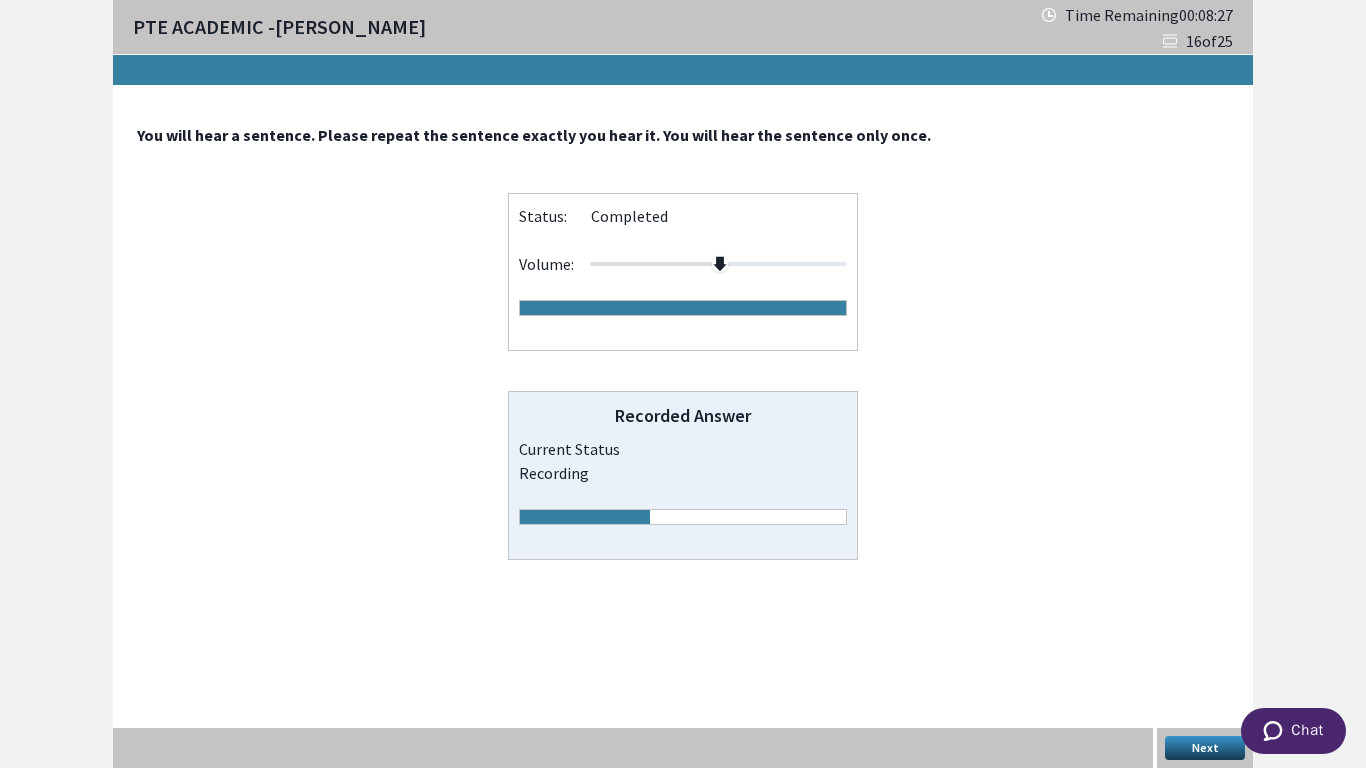 click on "Next" at bounding box center (1205, 748) 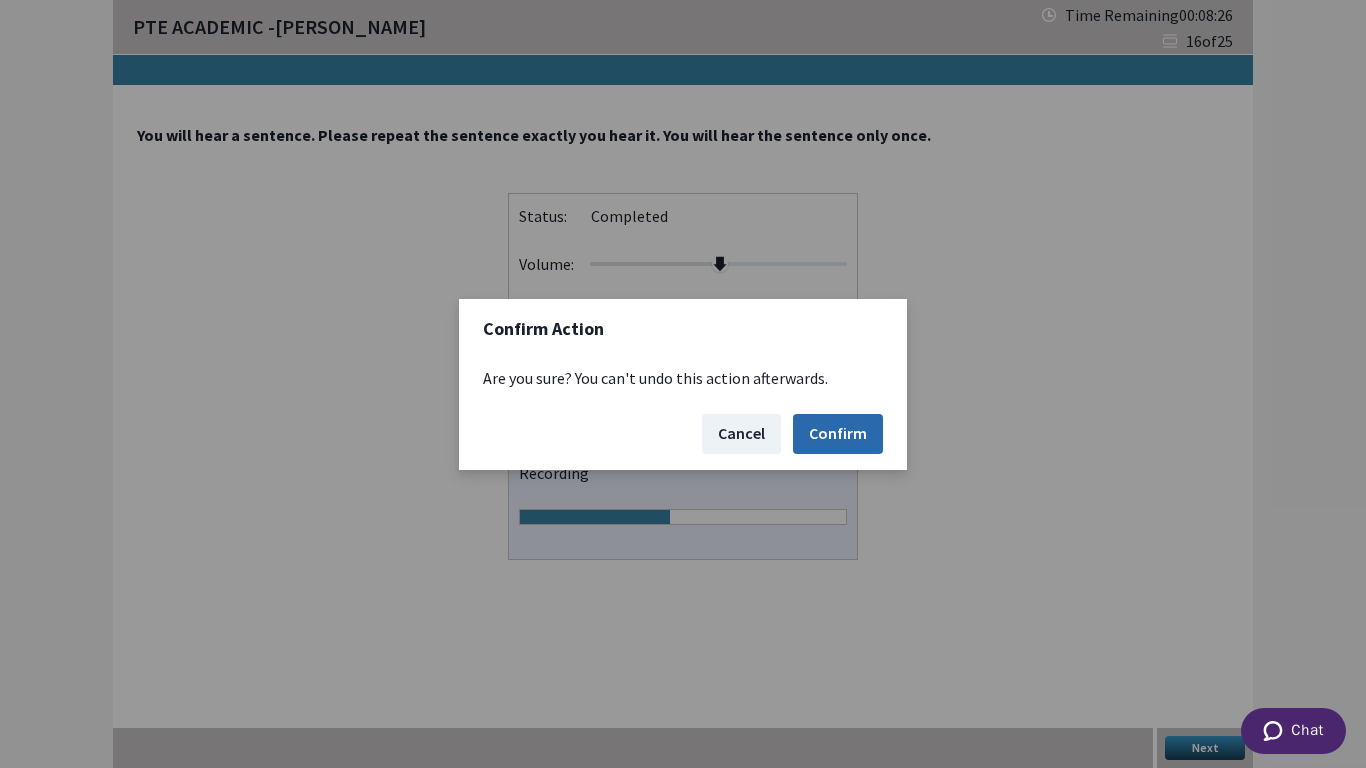 click on "Confirm" at bounding box center [838, 434] 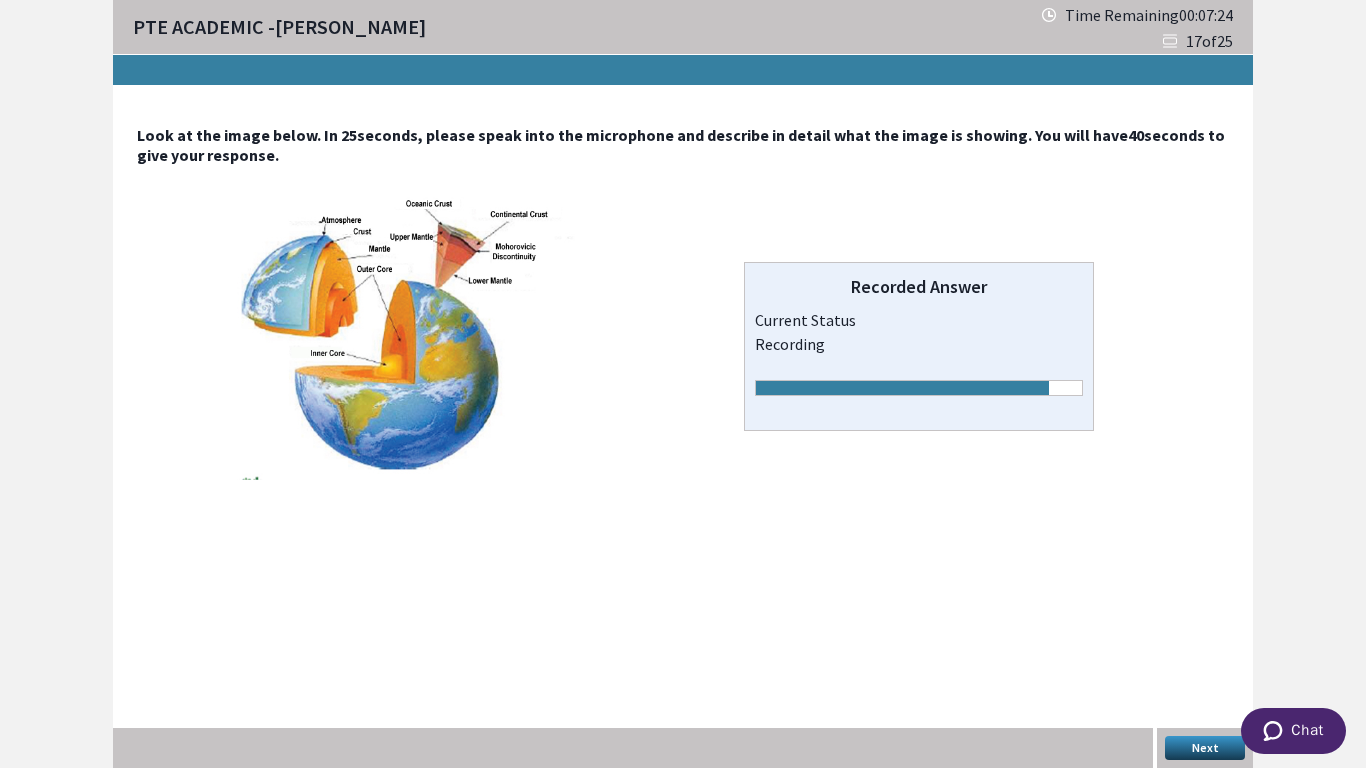 click on "Next" at bounding box center (1205, 748) 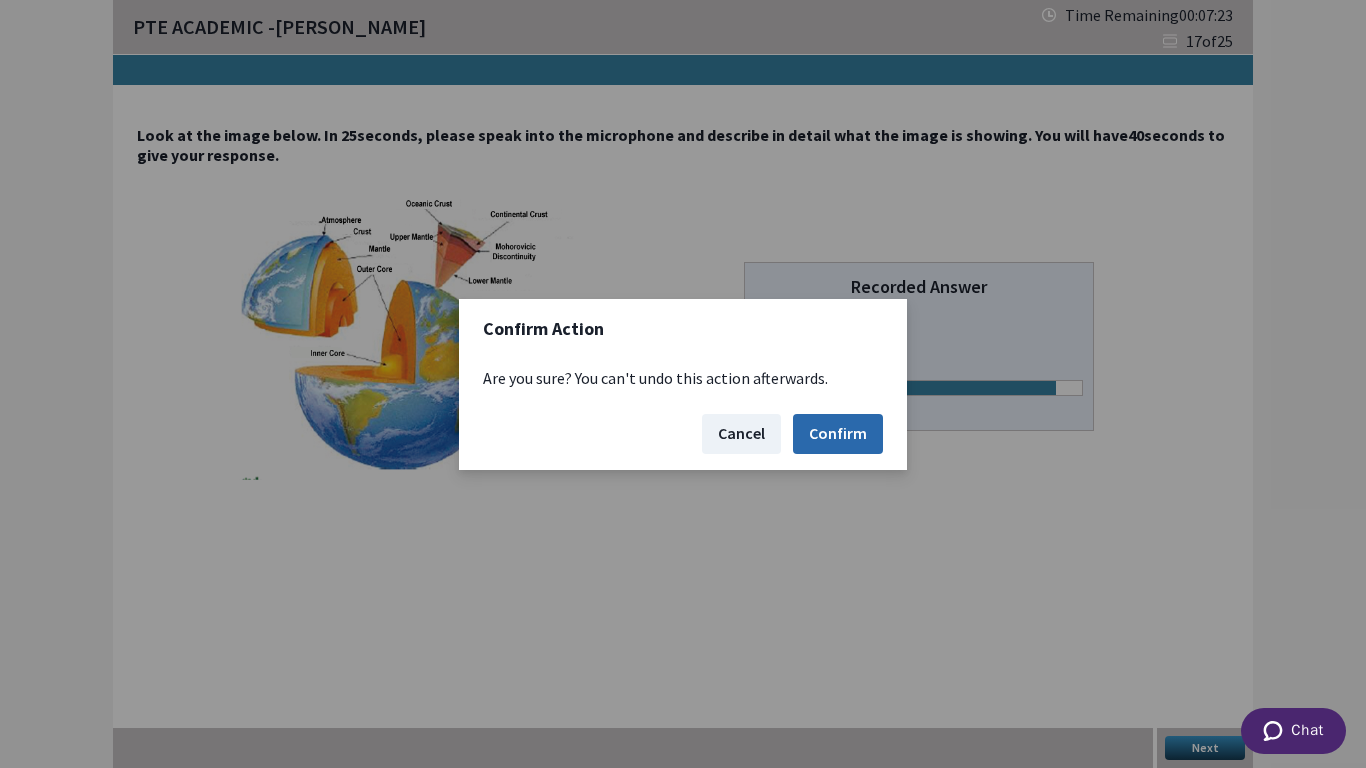 click on "Confirm" at bounding box center (838, 434) 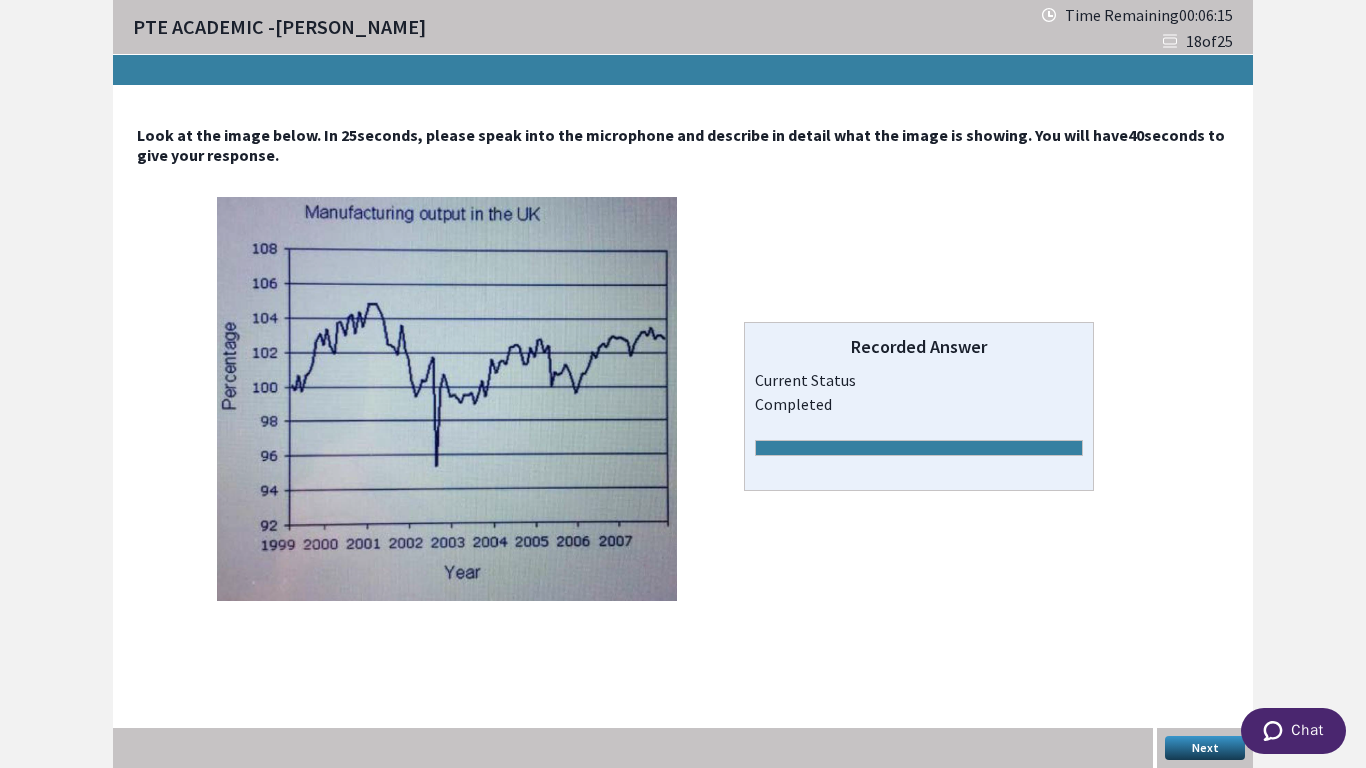 click on "Next" at bounding box center (1205, 748) 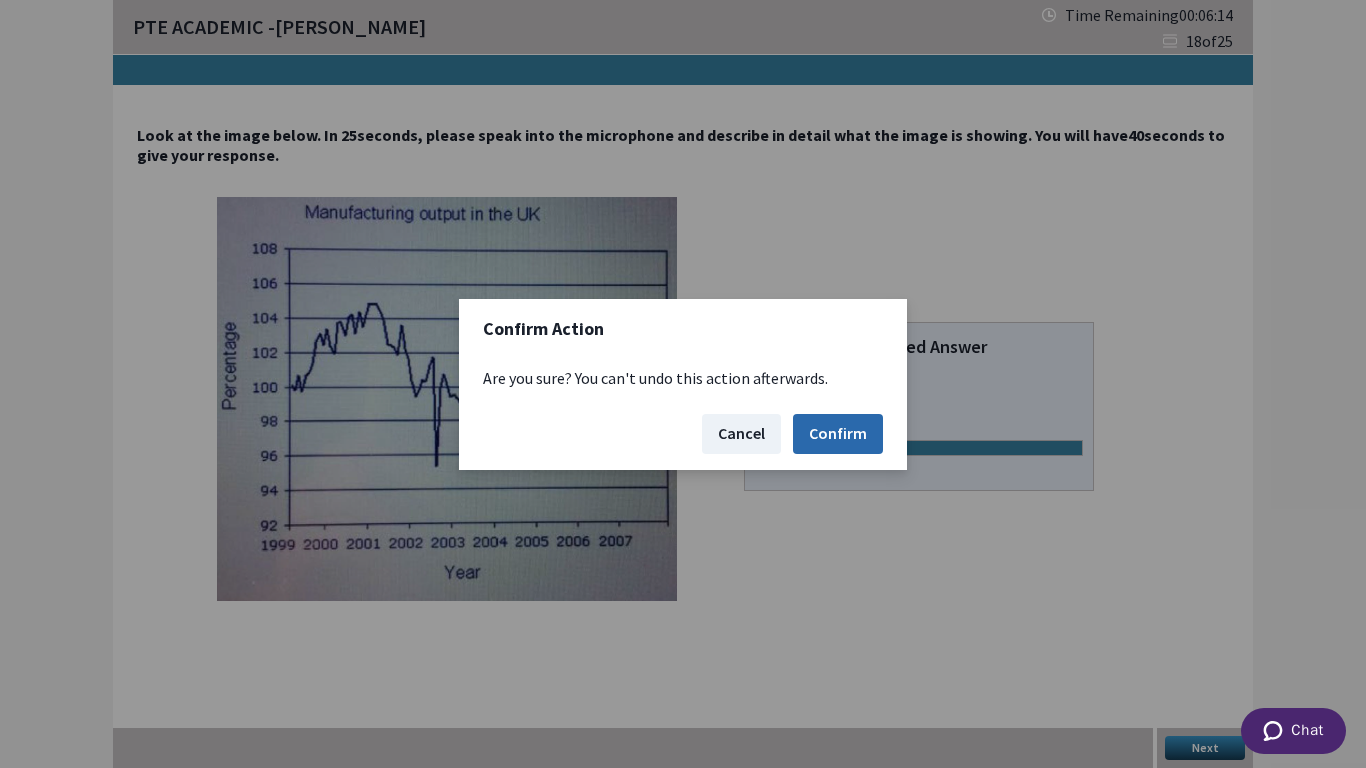 click on "Confirm" at bounding box center [838, 434] 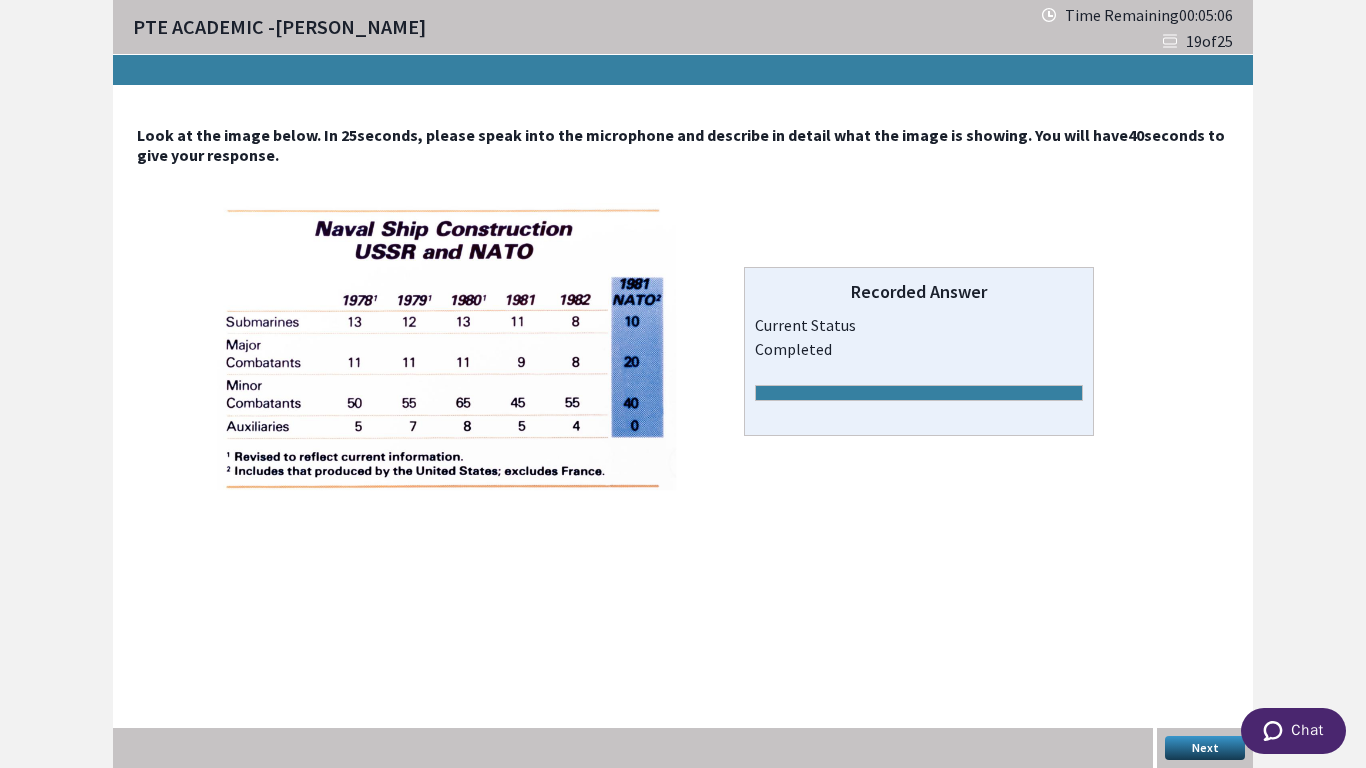 click on "Next" at bounding box center (1205, 748) 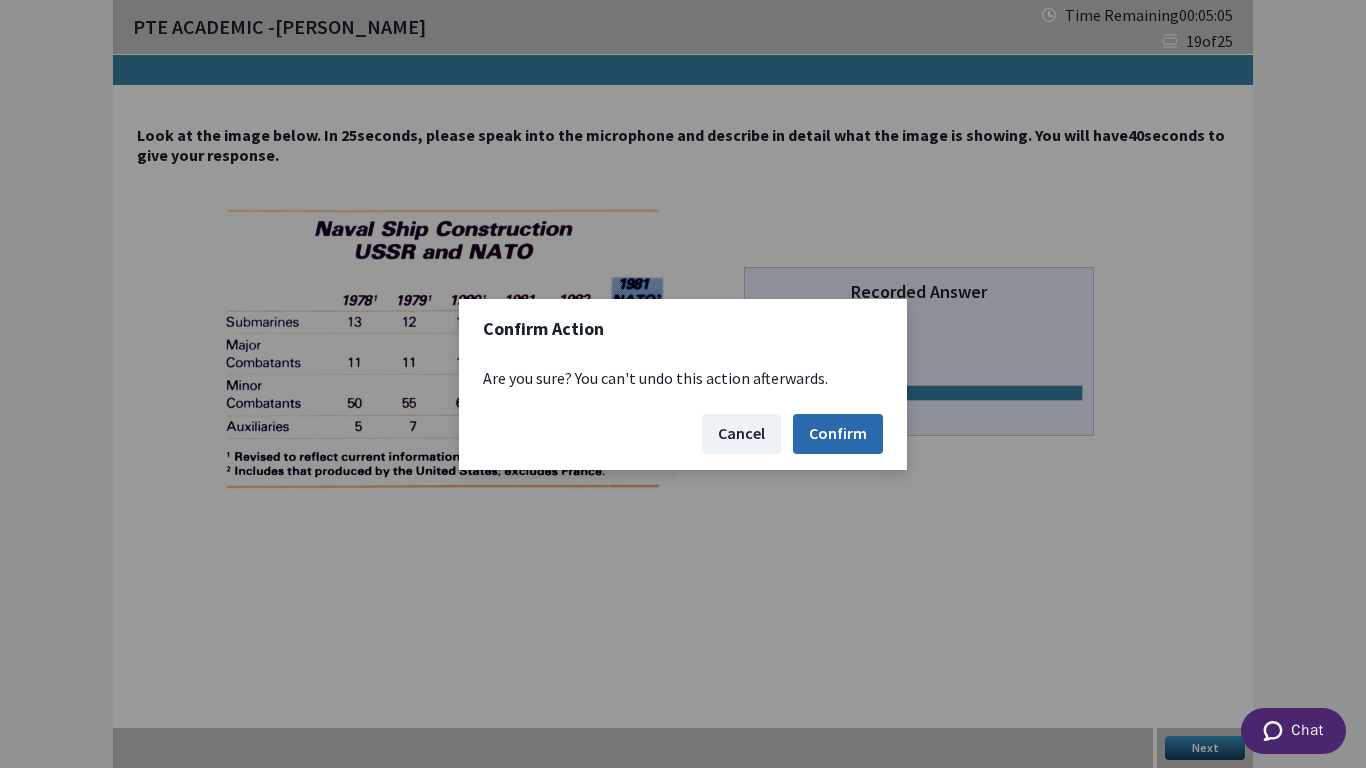 click on "Confirm" at bounding box center [838, 434] 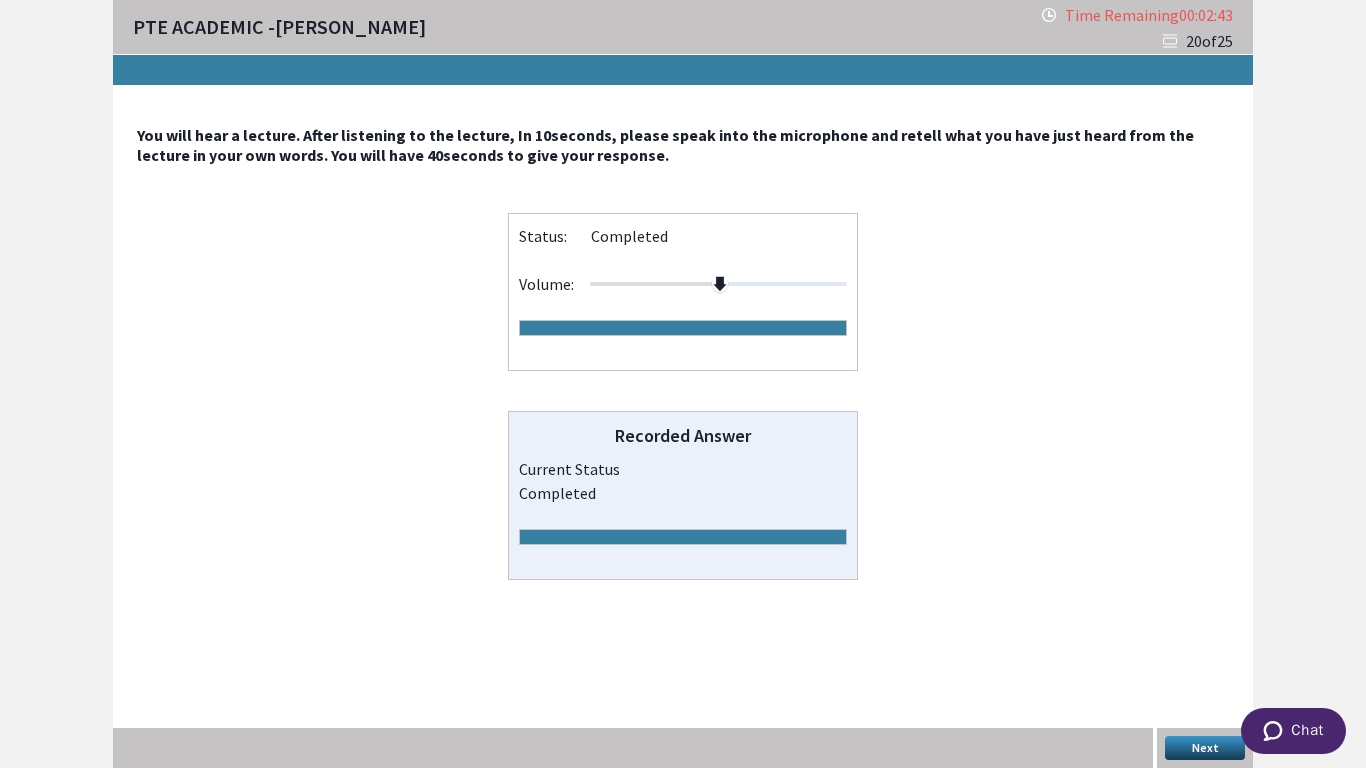 click on "Next" at bounding box center [1205, 748] 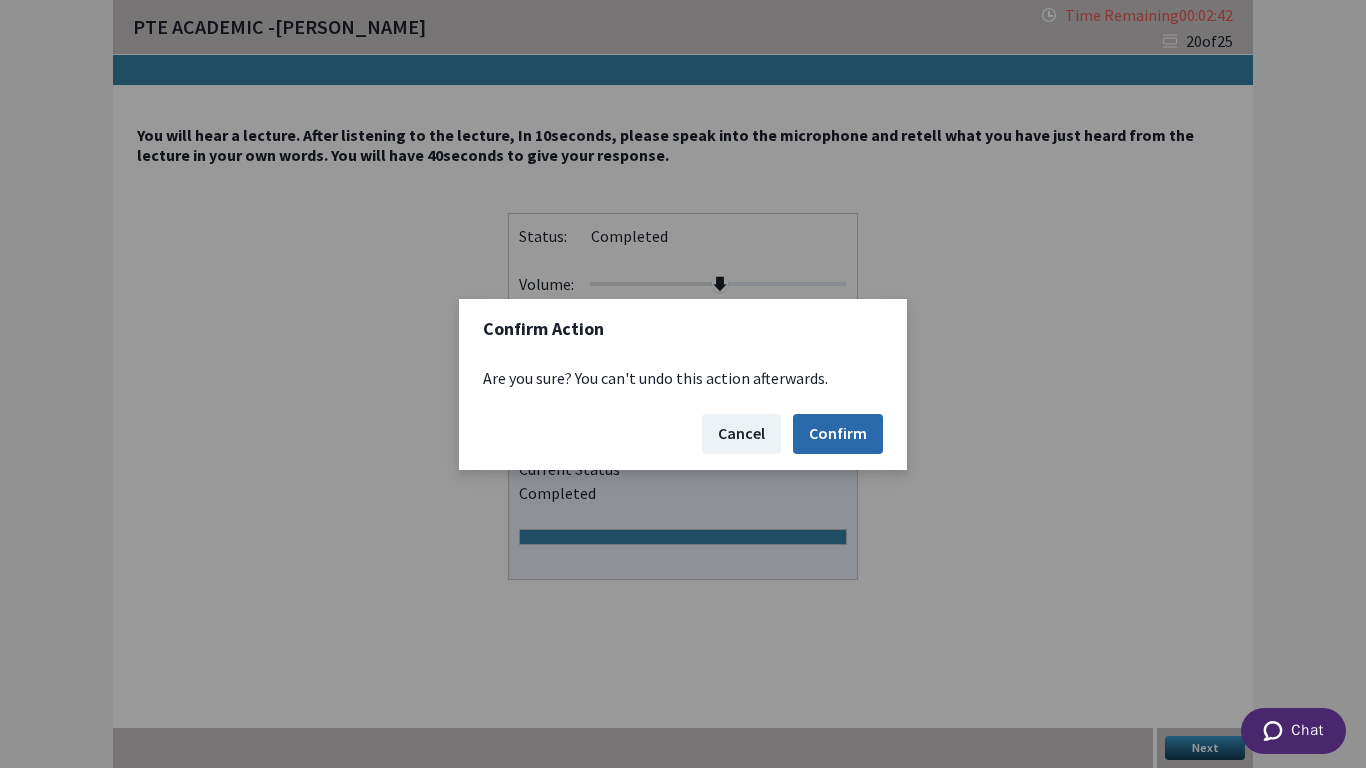 click on "Confirm" at bounding box center [838, 434] 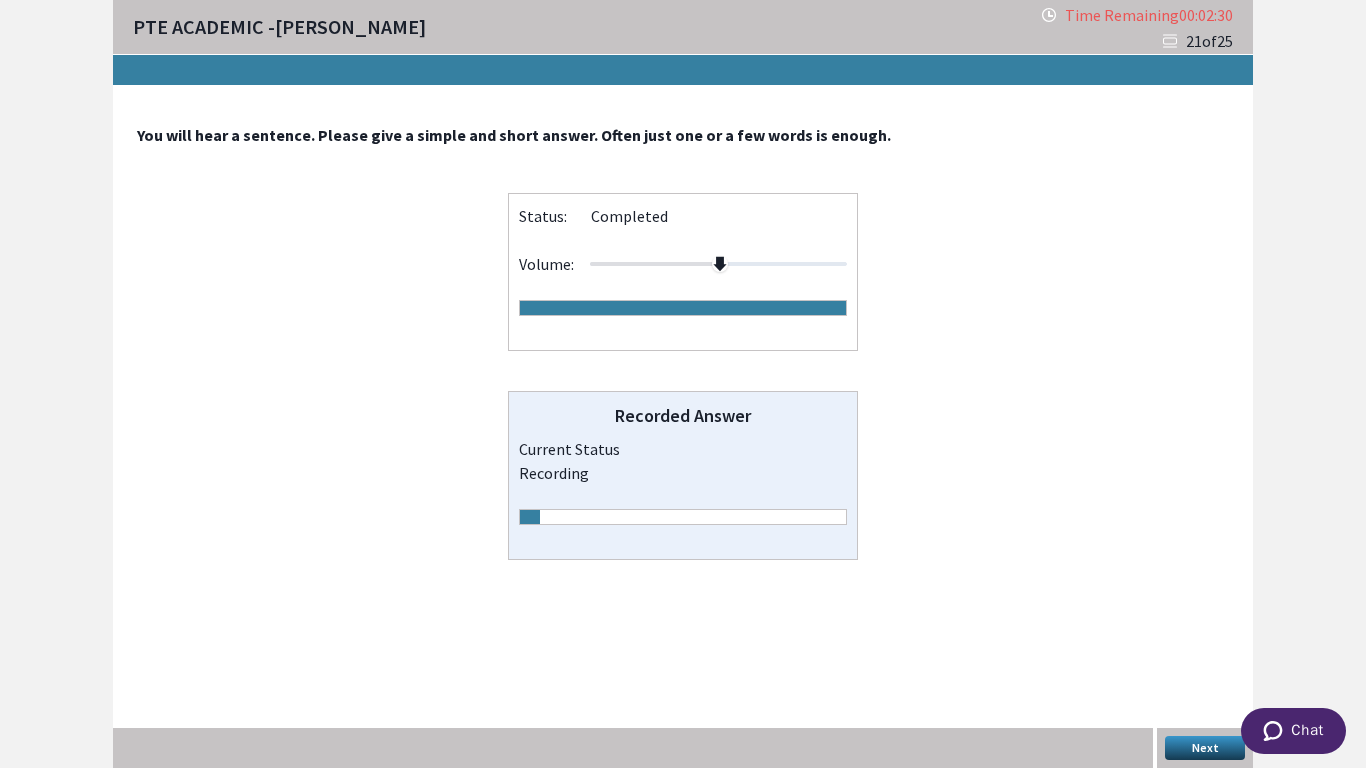 click on "Next" at bounding box center [1205, 748] 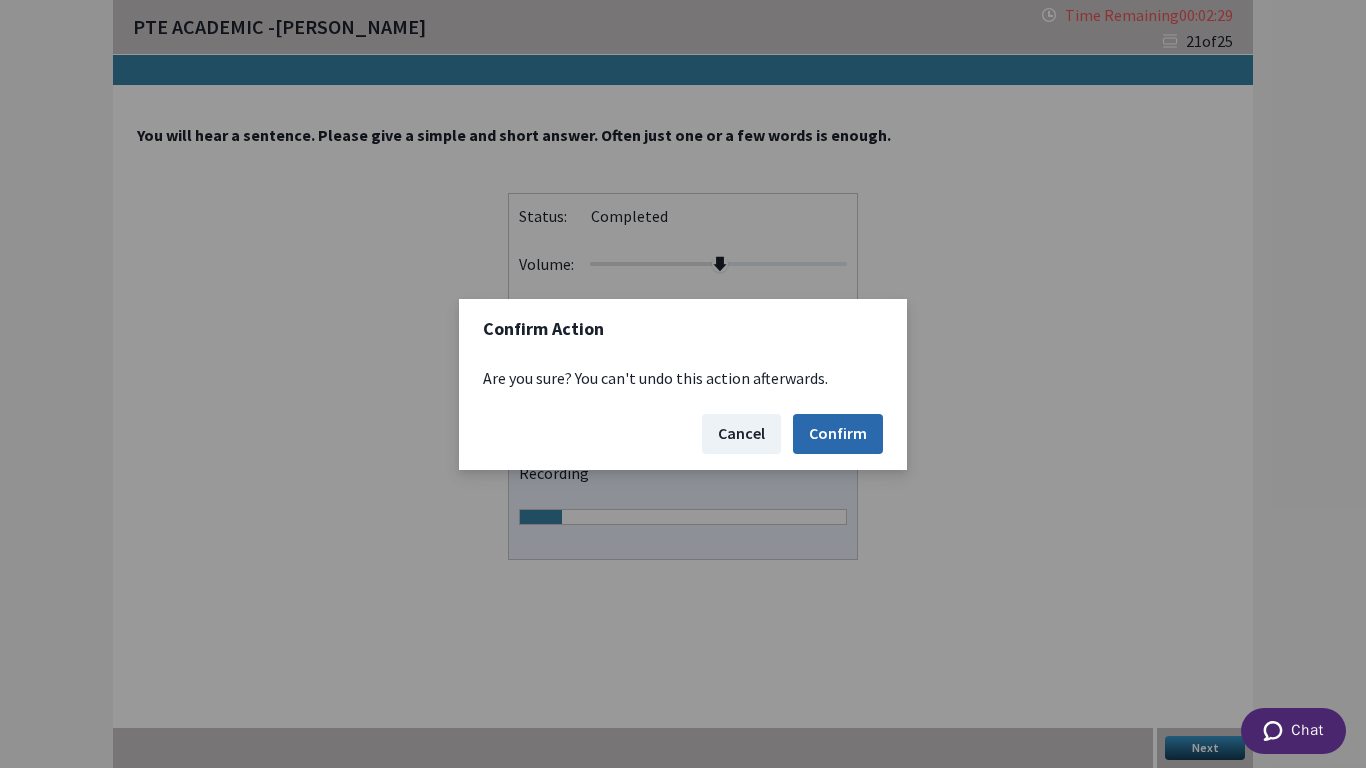 click on "Confirm" at bounding box center [838, 434] 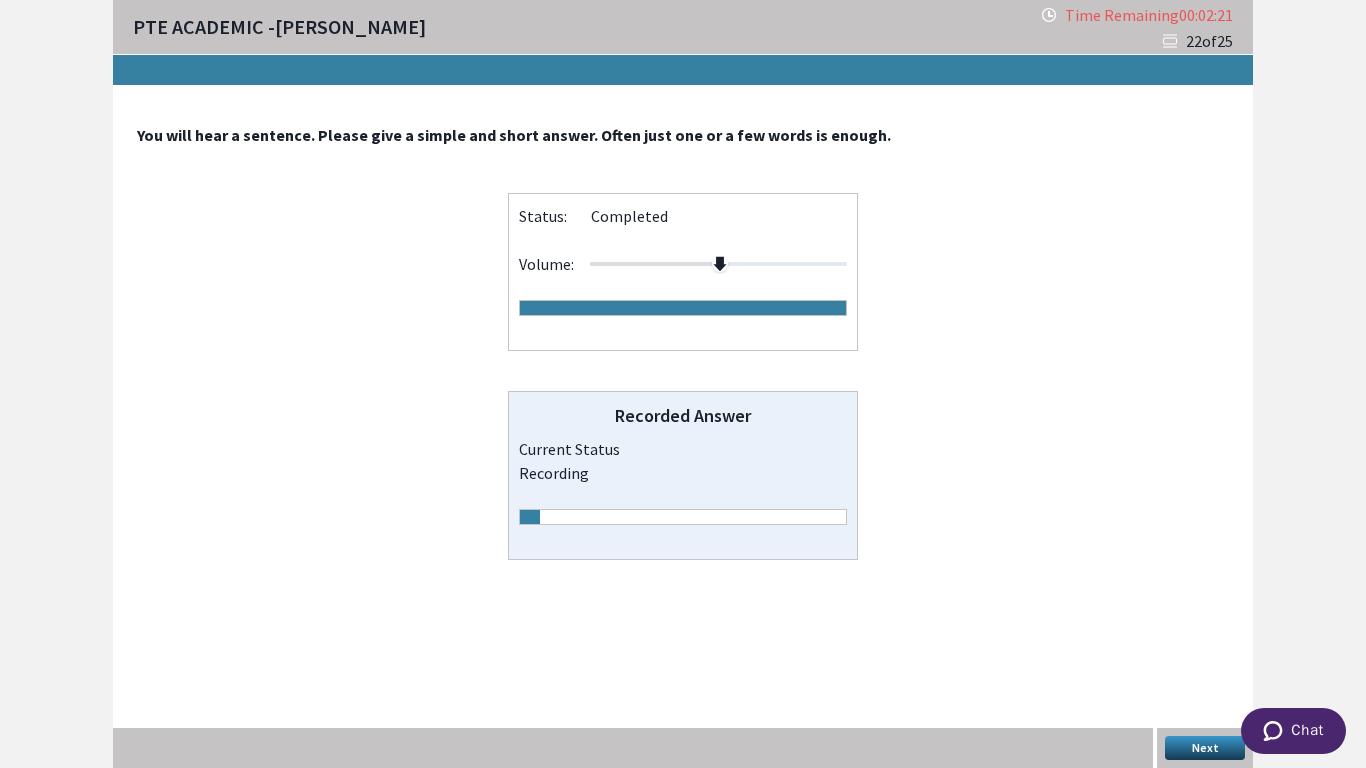 click on "Next" at bounding box center [1205, 748] 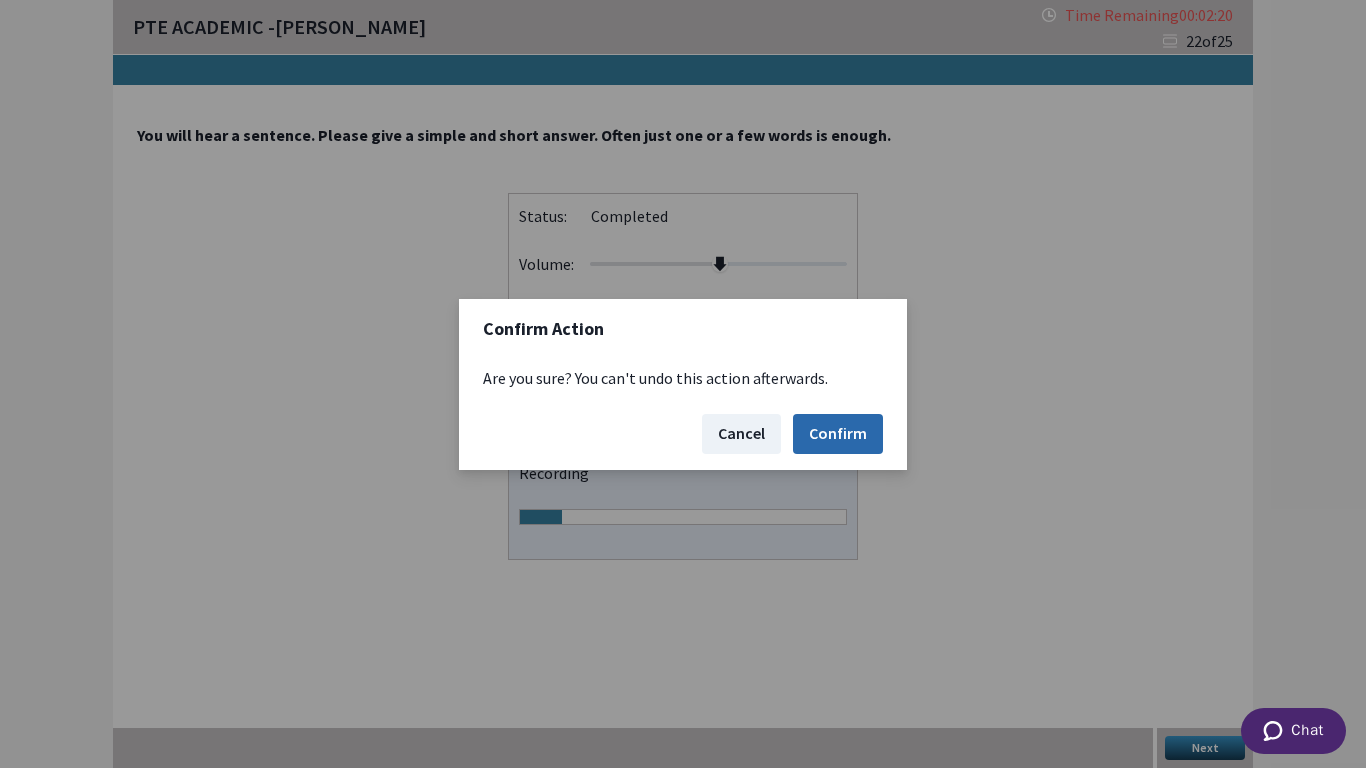 click on "Confirm" at bounding box center [838, 434] 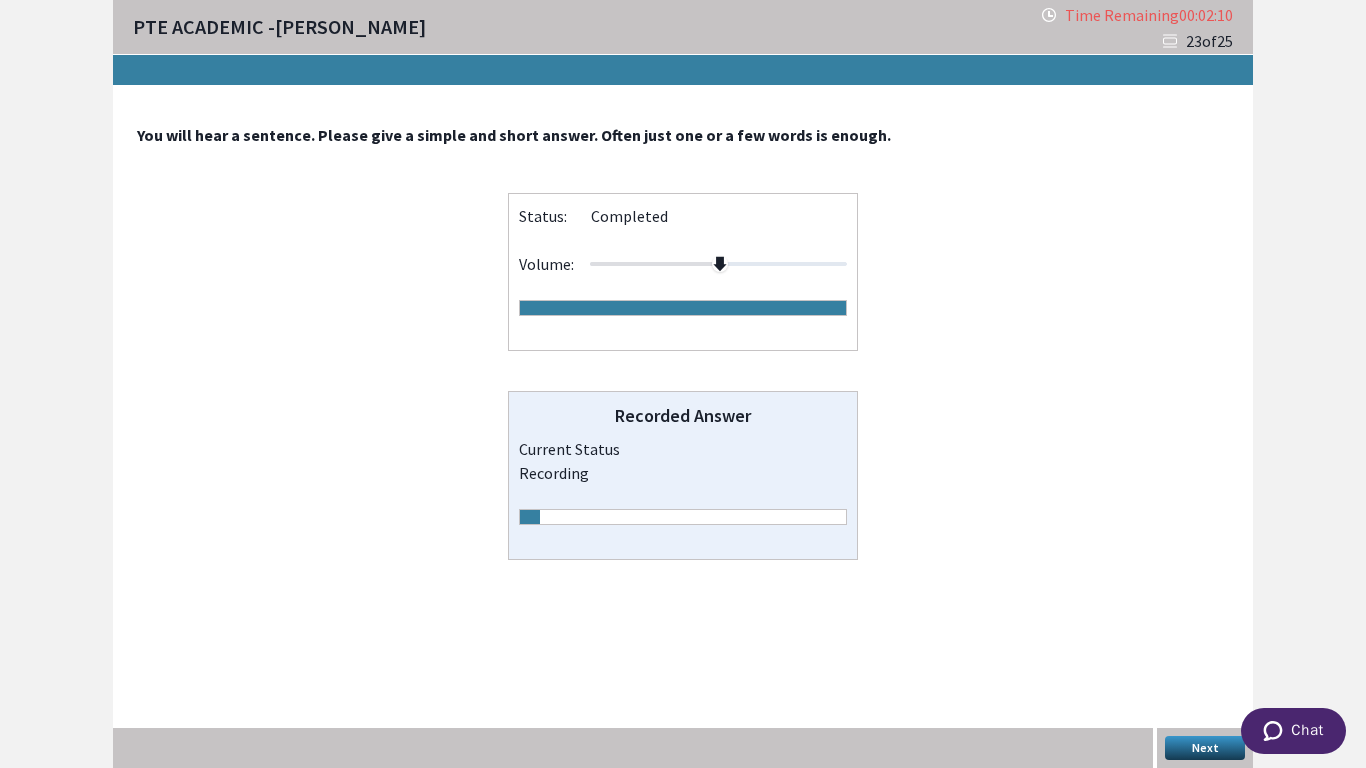 click on "Next" at bounding box center [1205, 748] 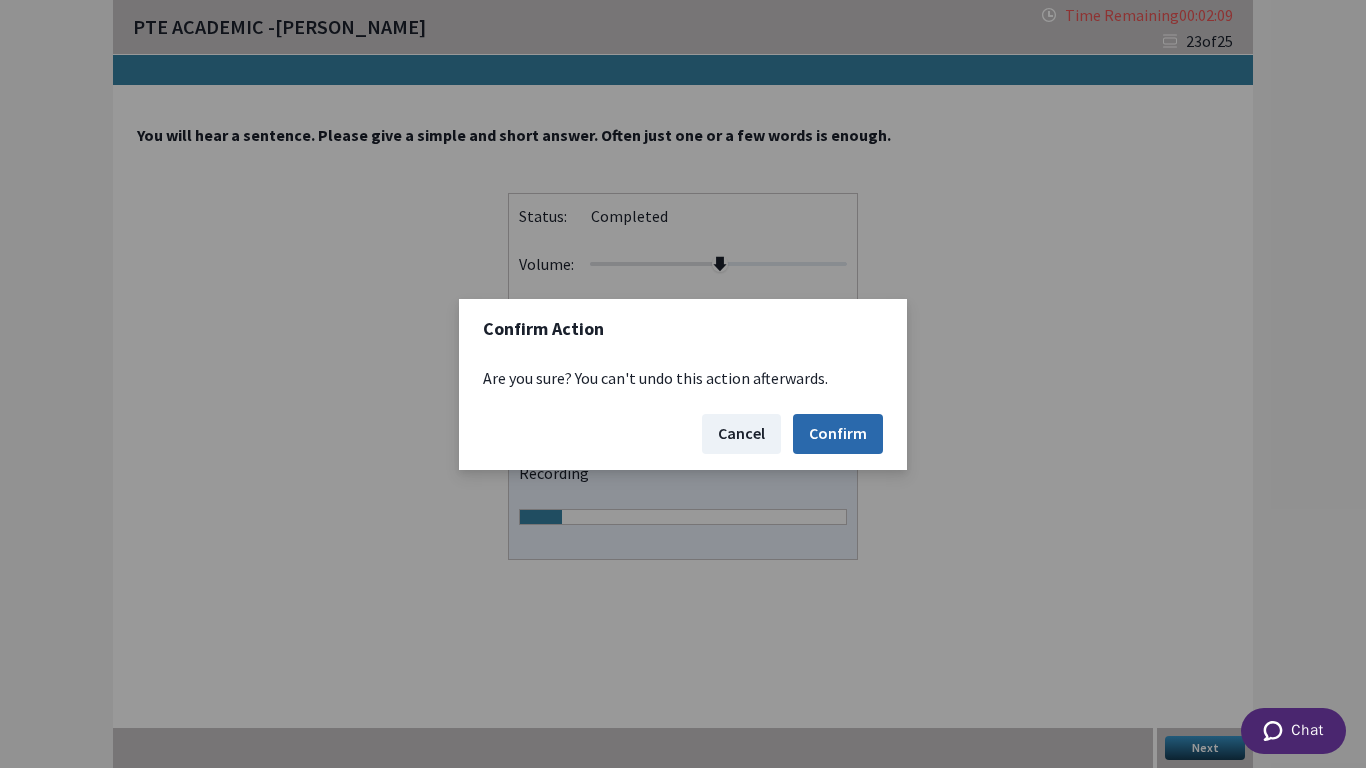 click on "Confirm" at bounding box center [838, 434] 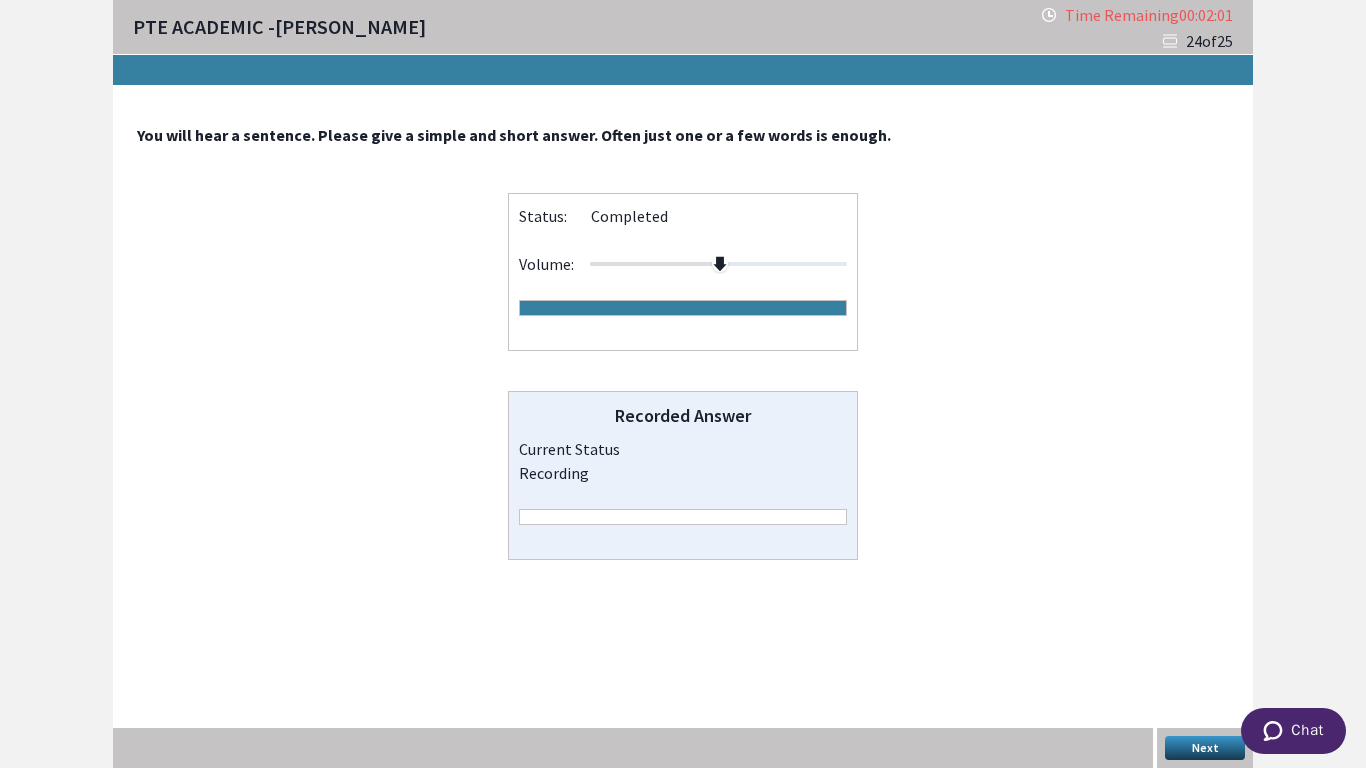 click on "Next" at bounding box center [1205, 748] 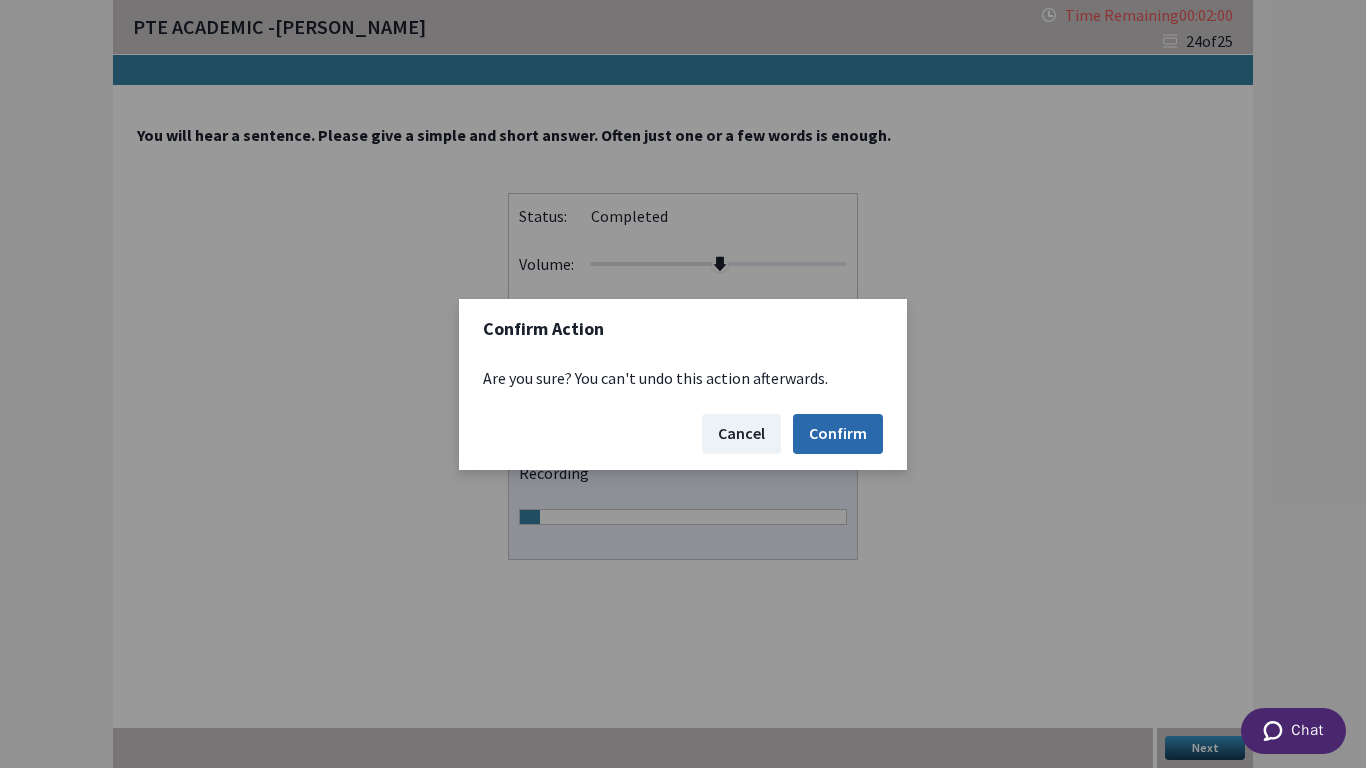click on "Confirm" at bounding box center [838, 434] 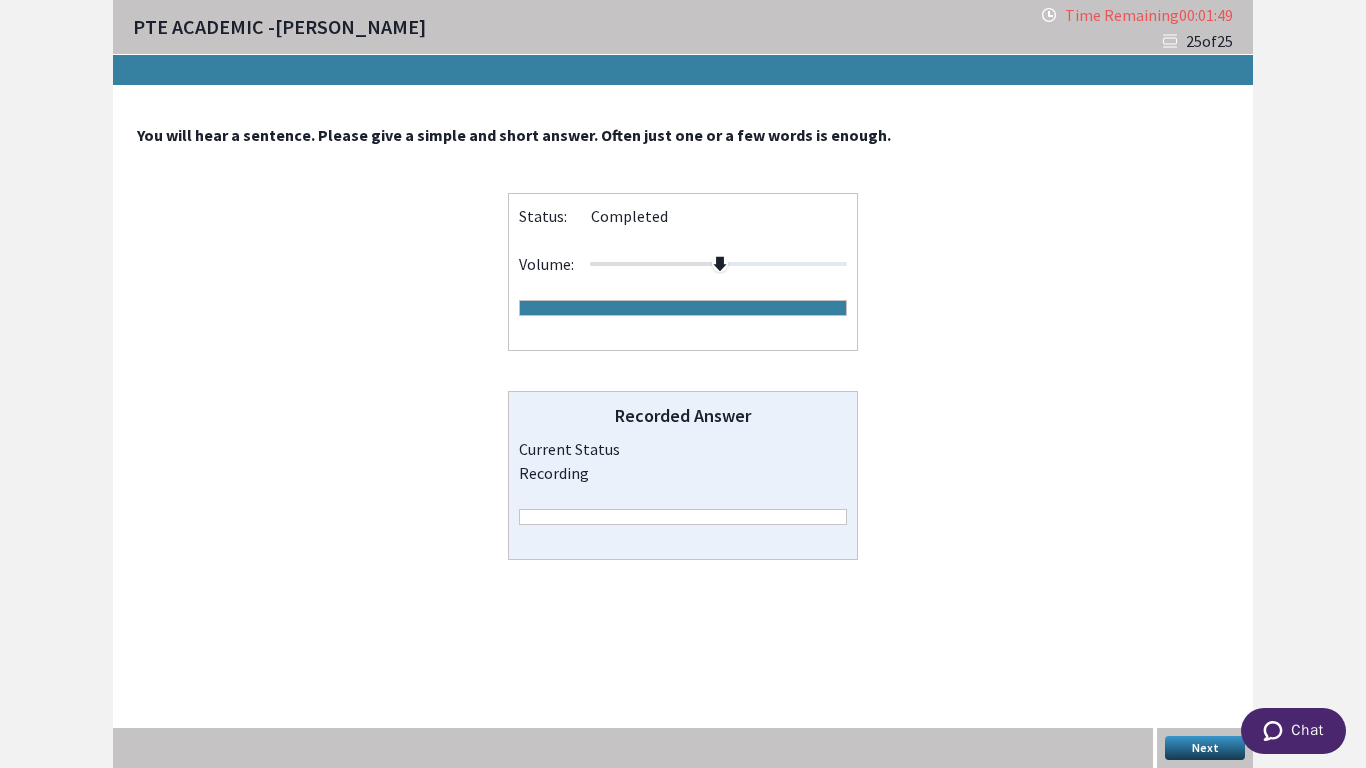 click on "Next" at bounding box center [1205, 748] 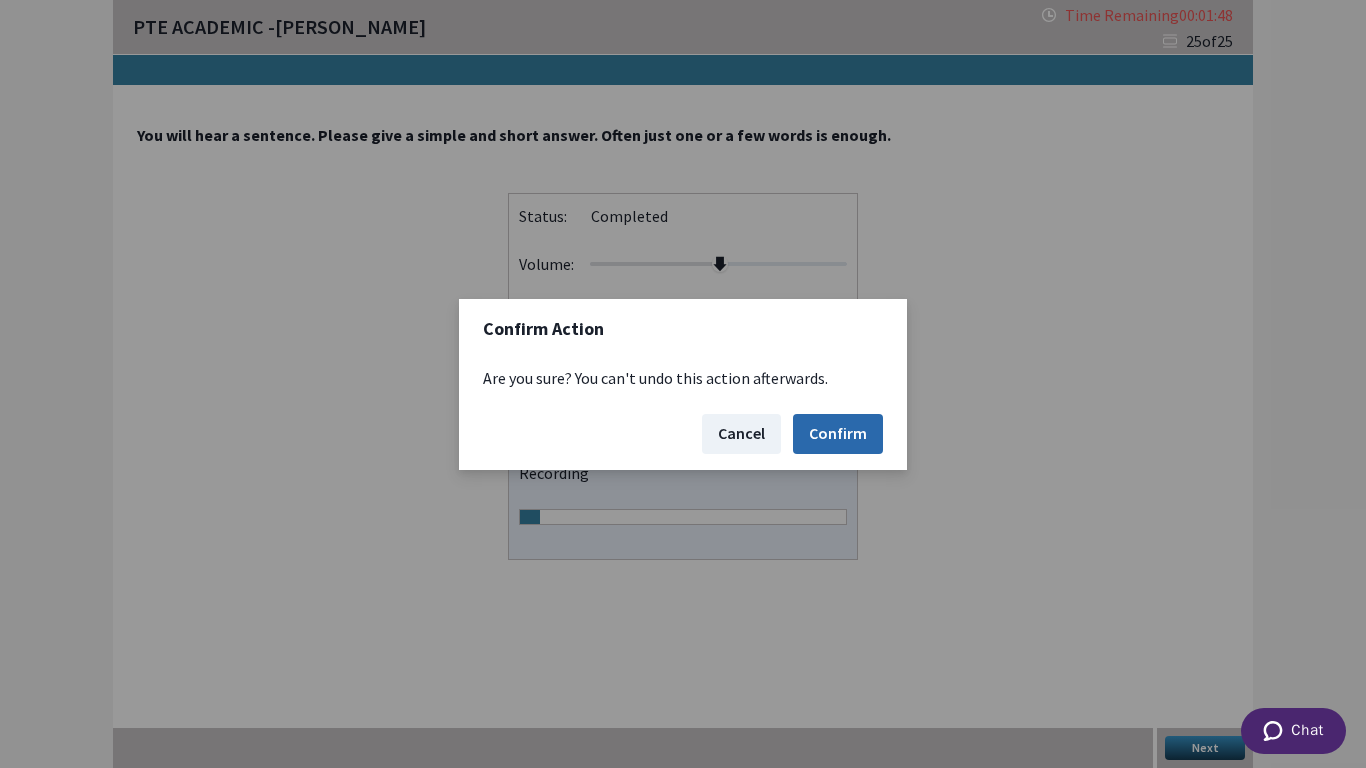 click on "Confirm" at bounding box center [838, 434] 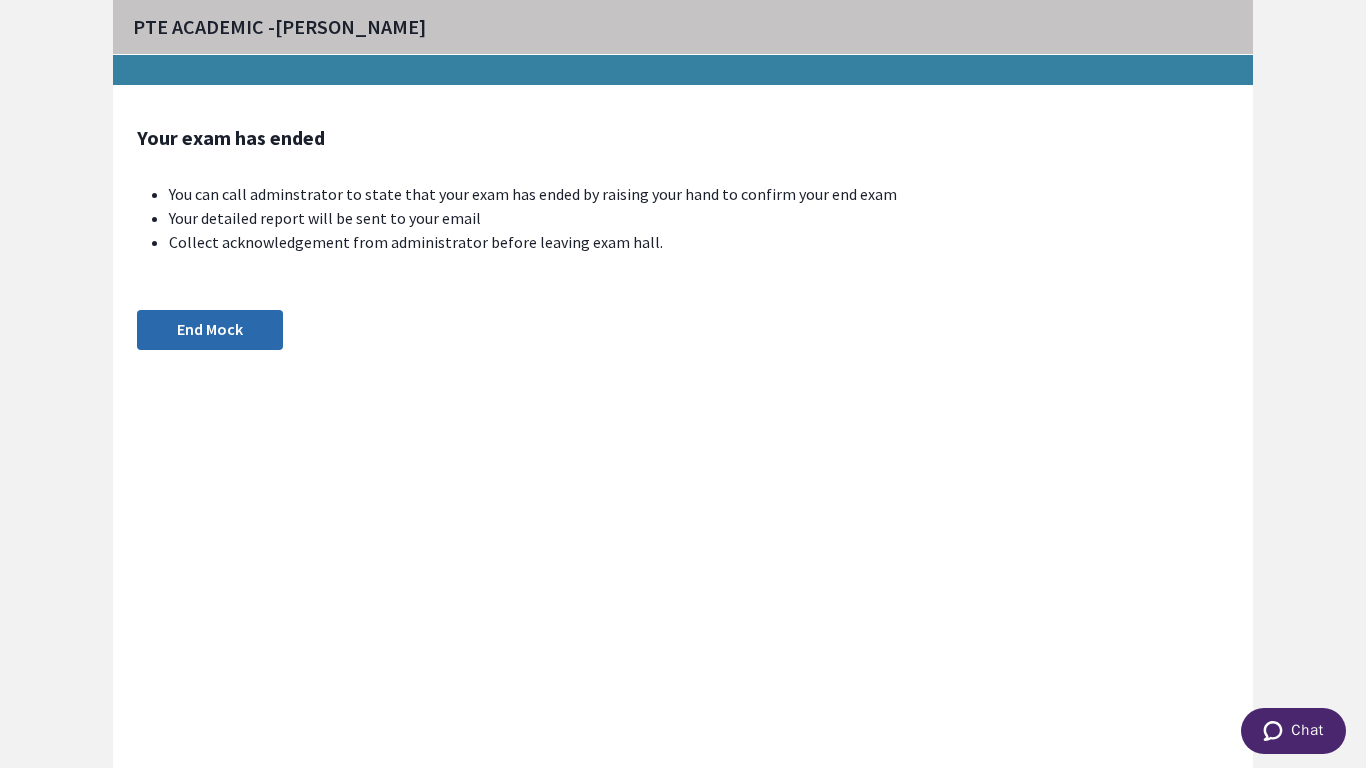 click on "End Mock" at bounding box center (210, 330) 